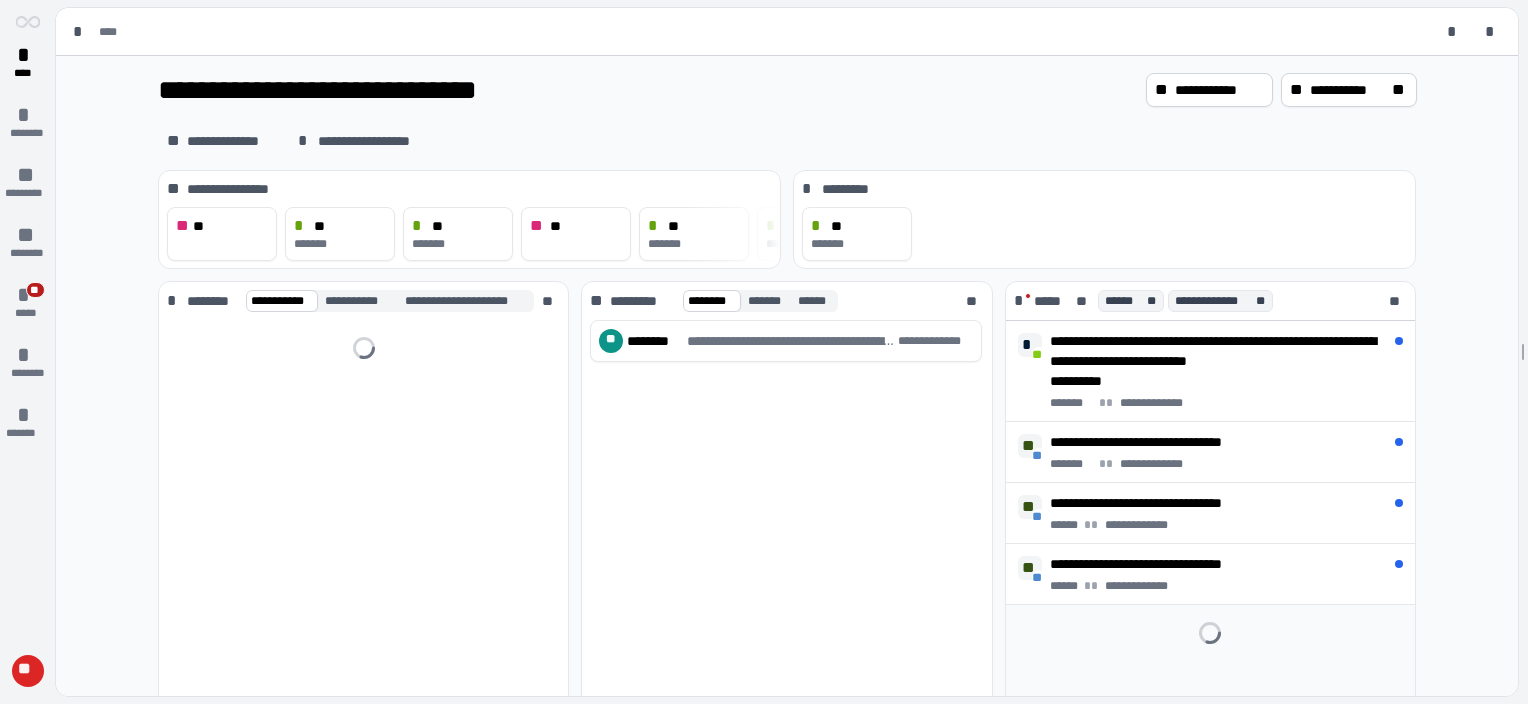 scroll, scrollTop: 0, scrollLeft: 0, axis: both 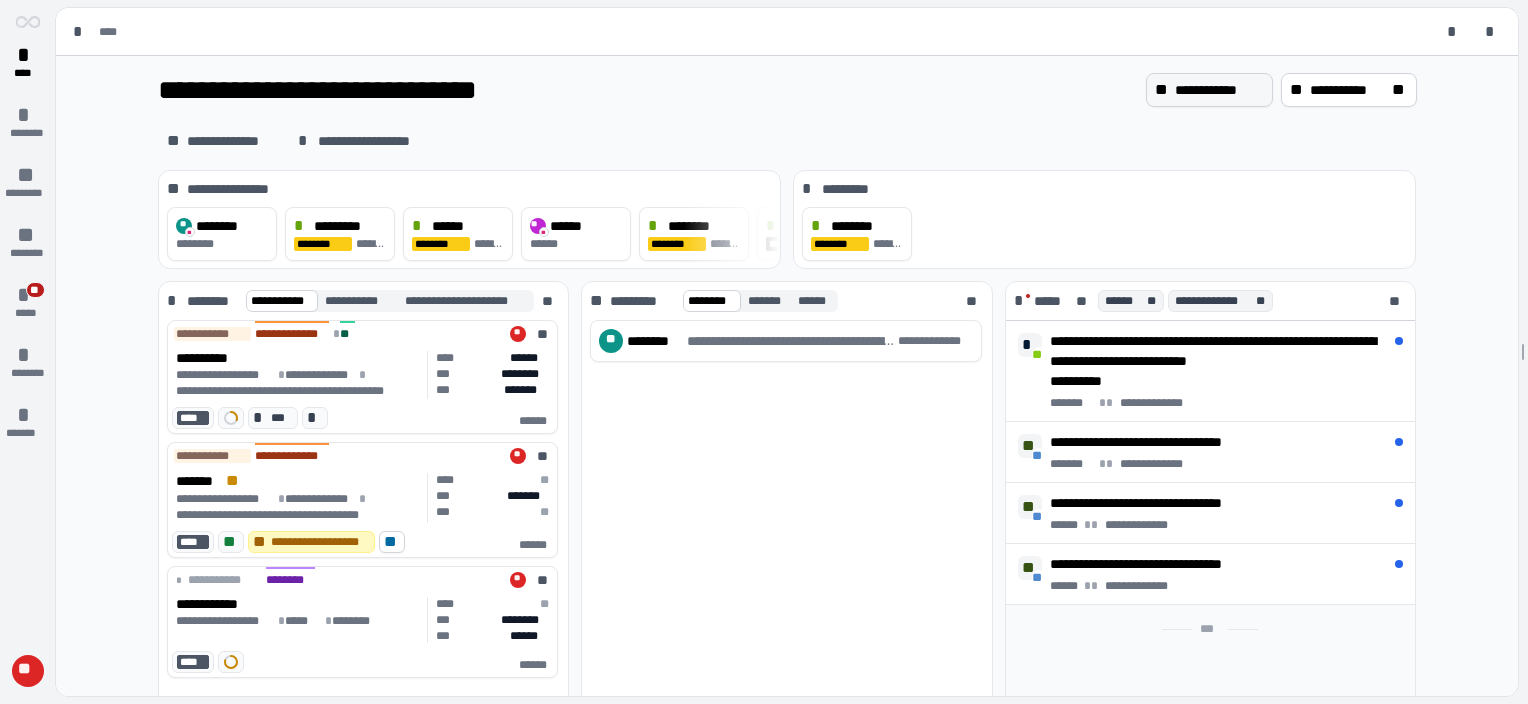 click on "**********" at bounding box center [1219, 90] 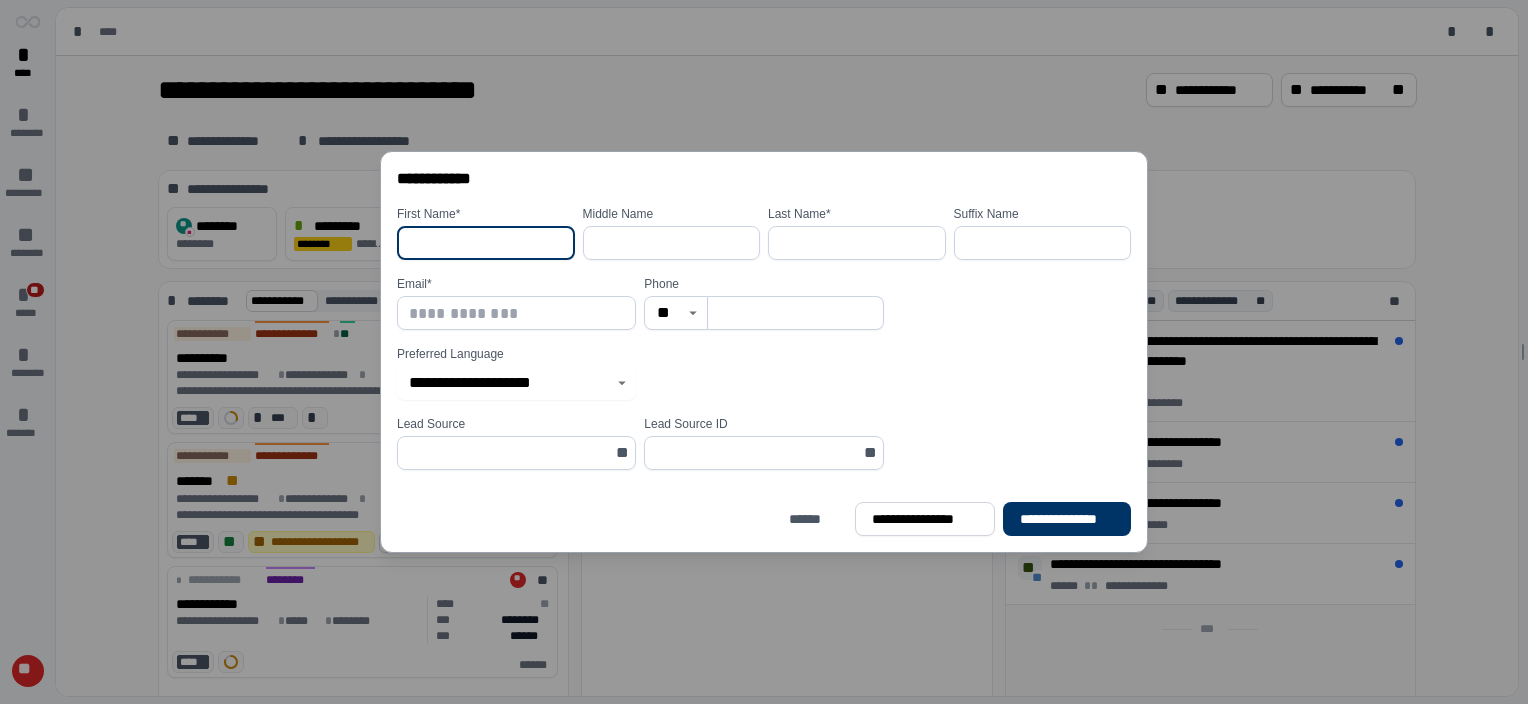 click at bounding box center (486, 243) 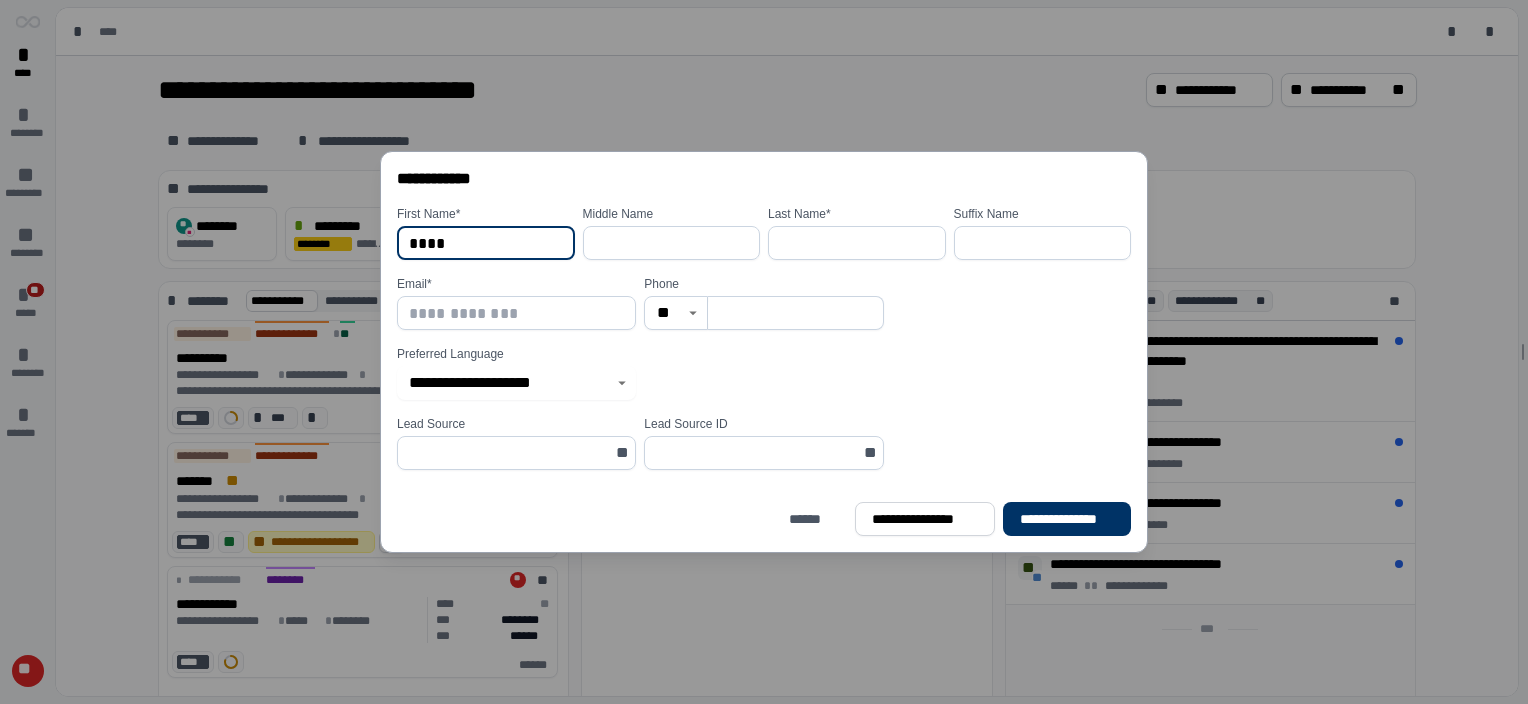 type on "****" 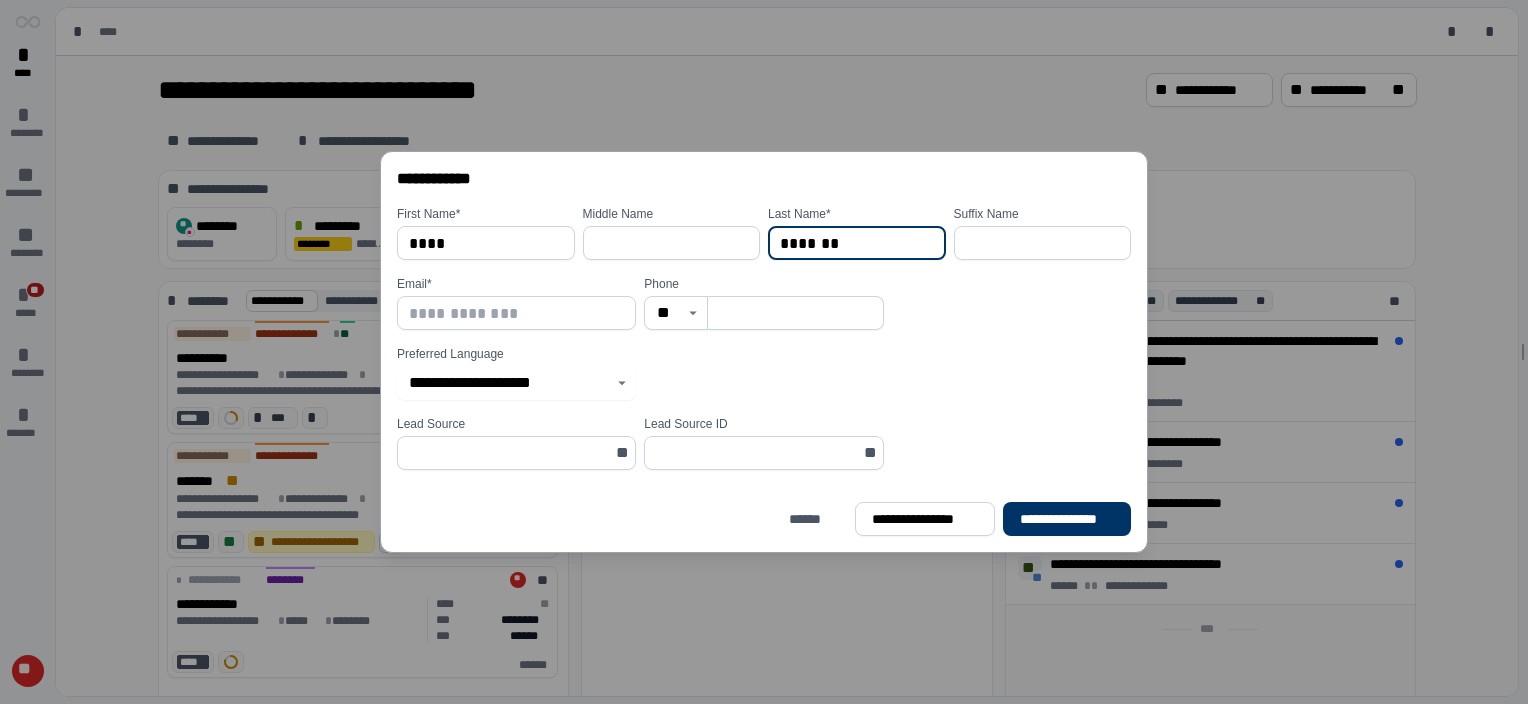 type on "*******" 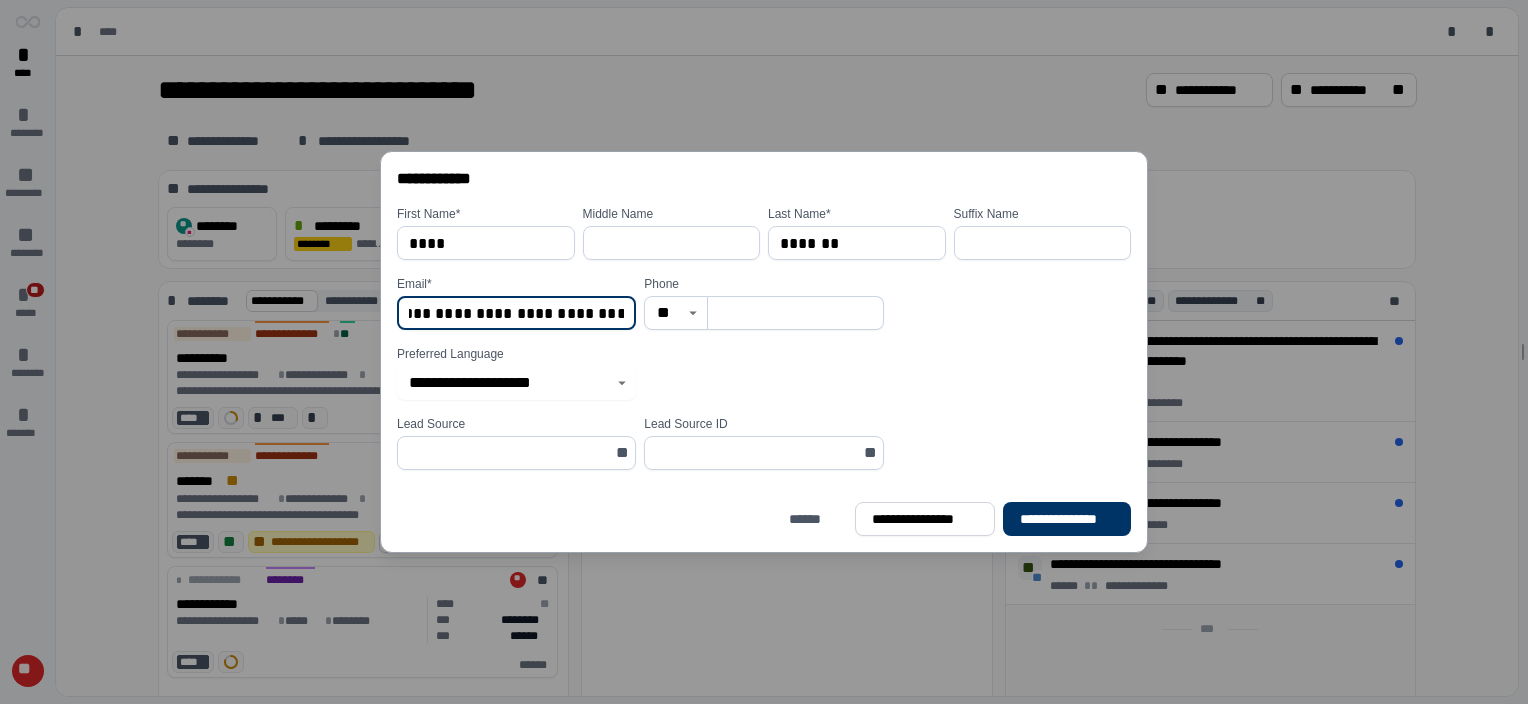 scroll, scrollTop: 0, scrollLeft: 102, axis: horizontal 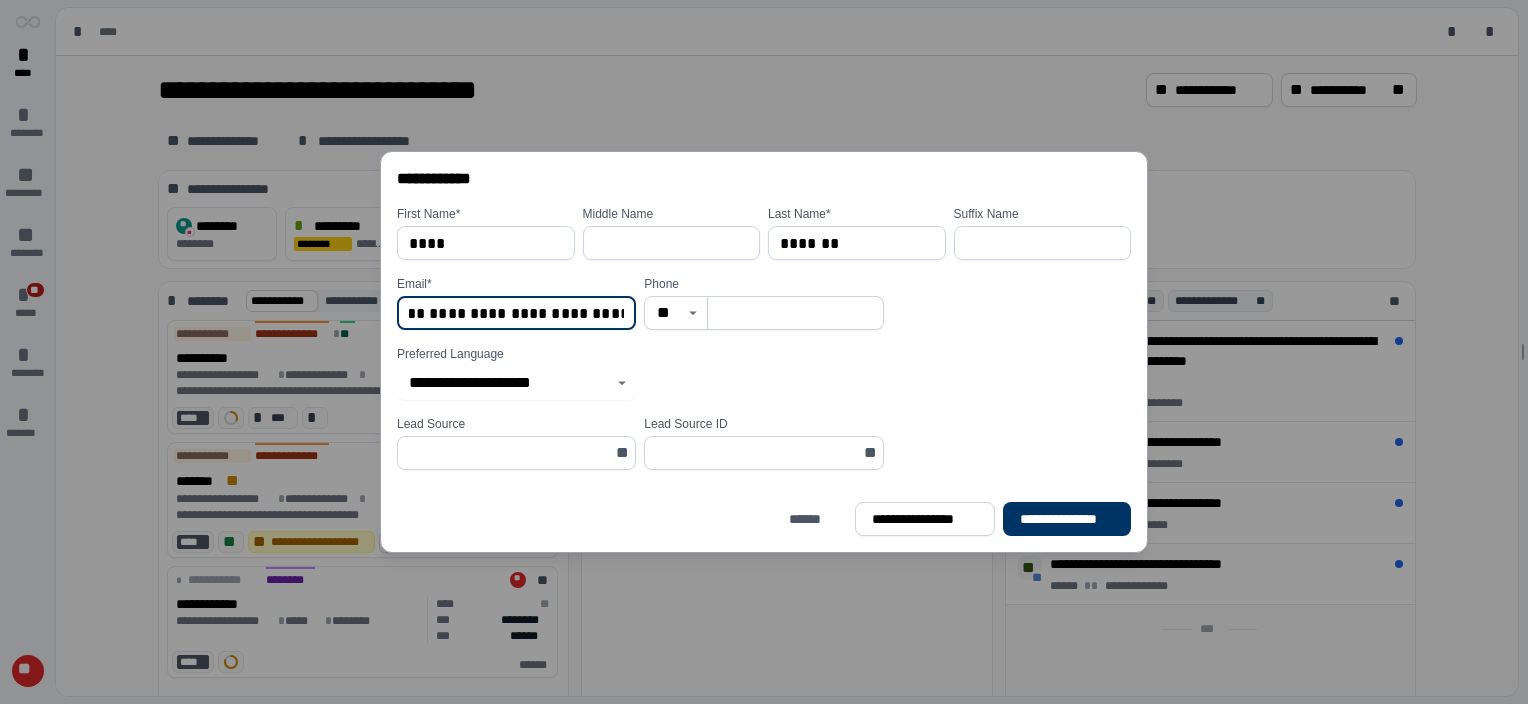type on "**********" 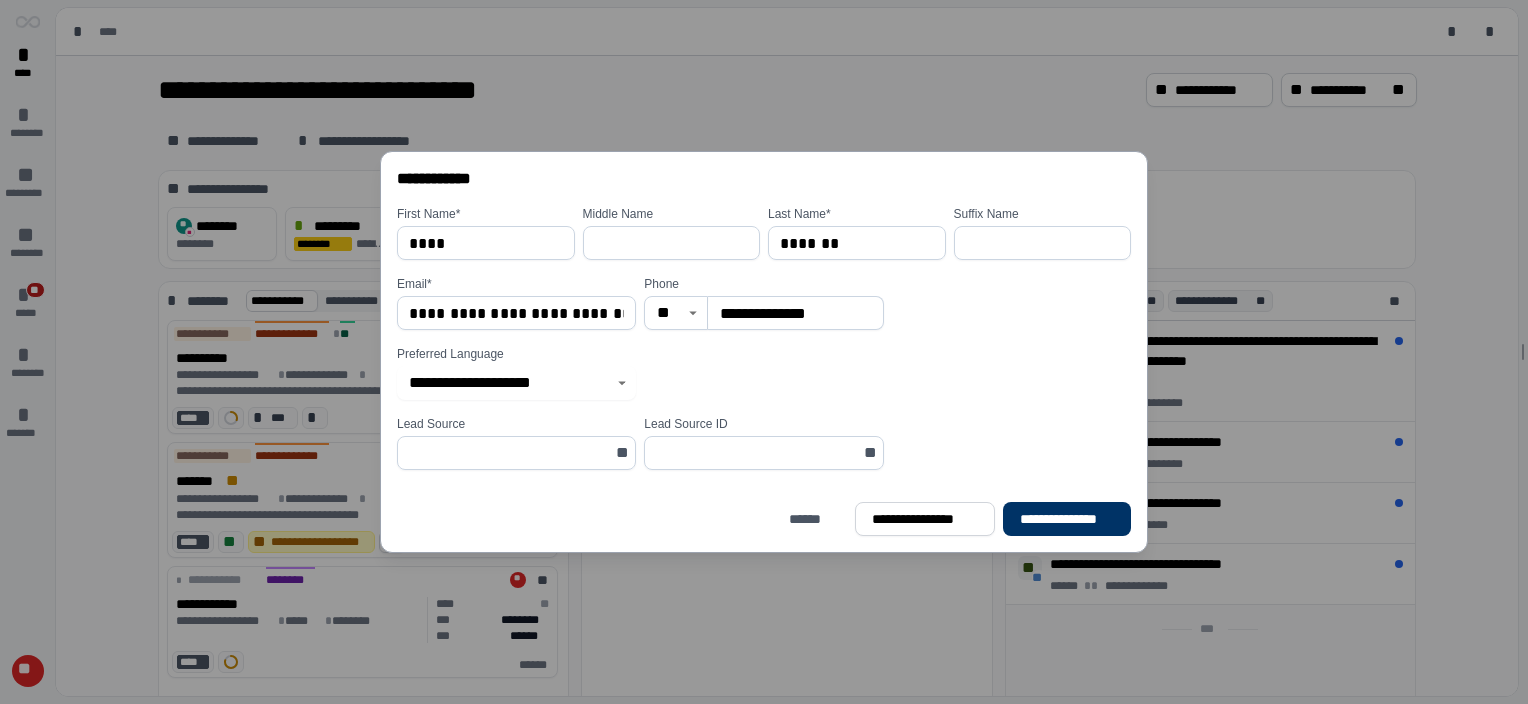 type on "**********" 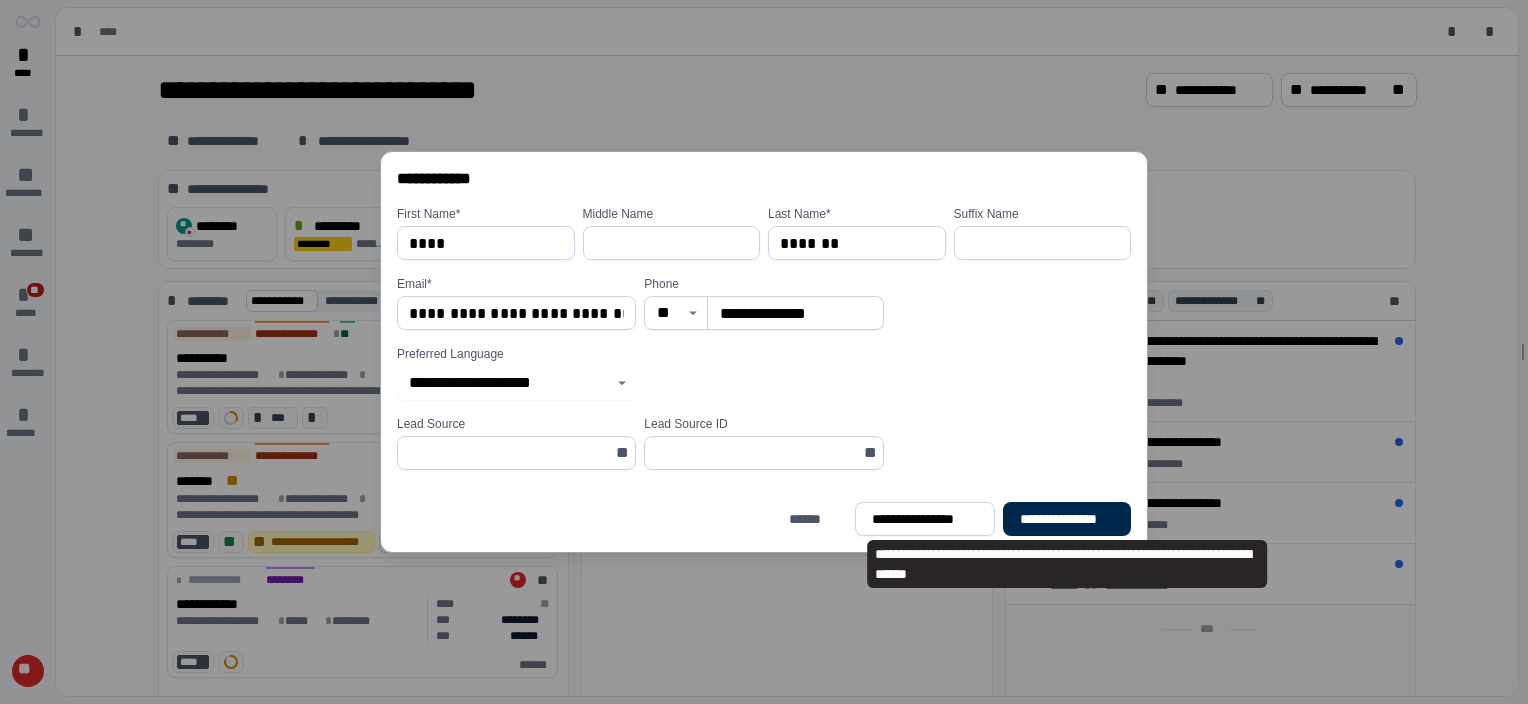 click on "**********" at bounding box center [1067, 519] 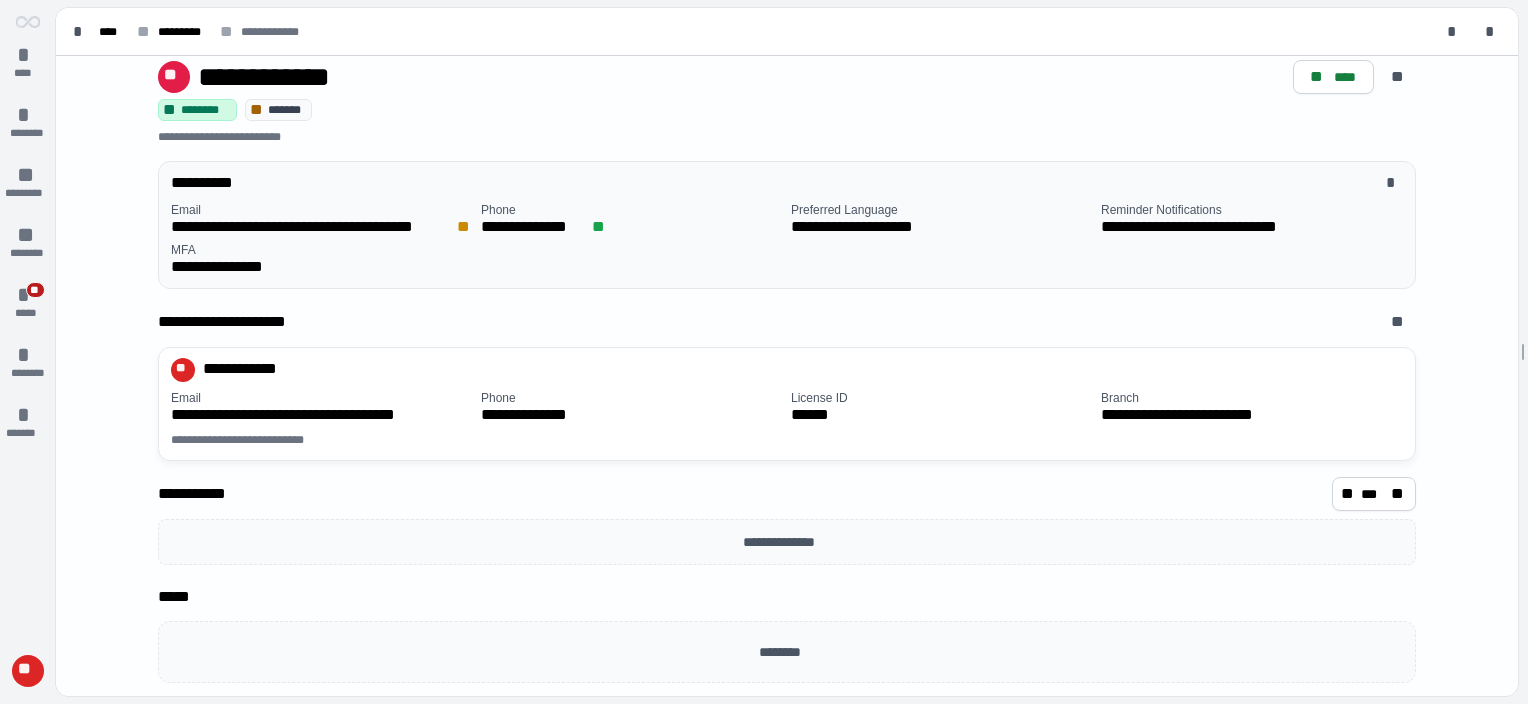 scroll, scrollTop: 0, scrollLeft: 0, axis: both 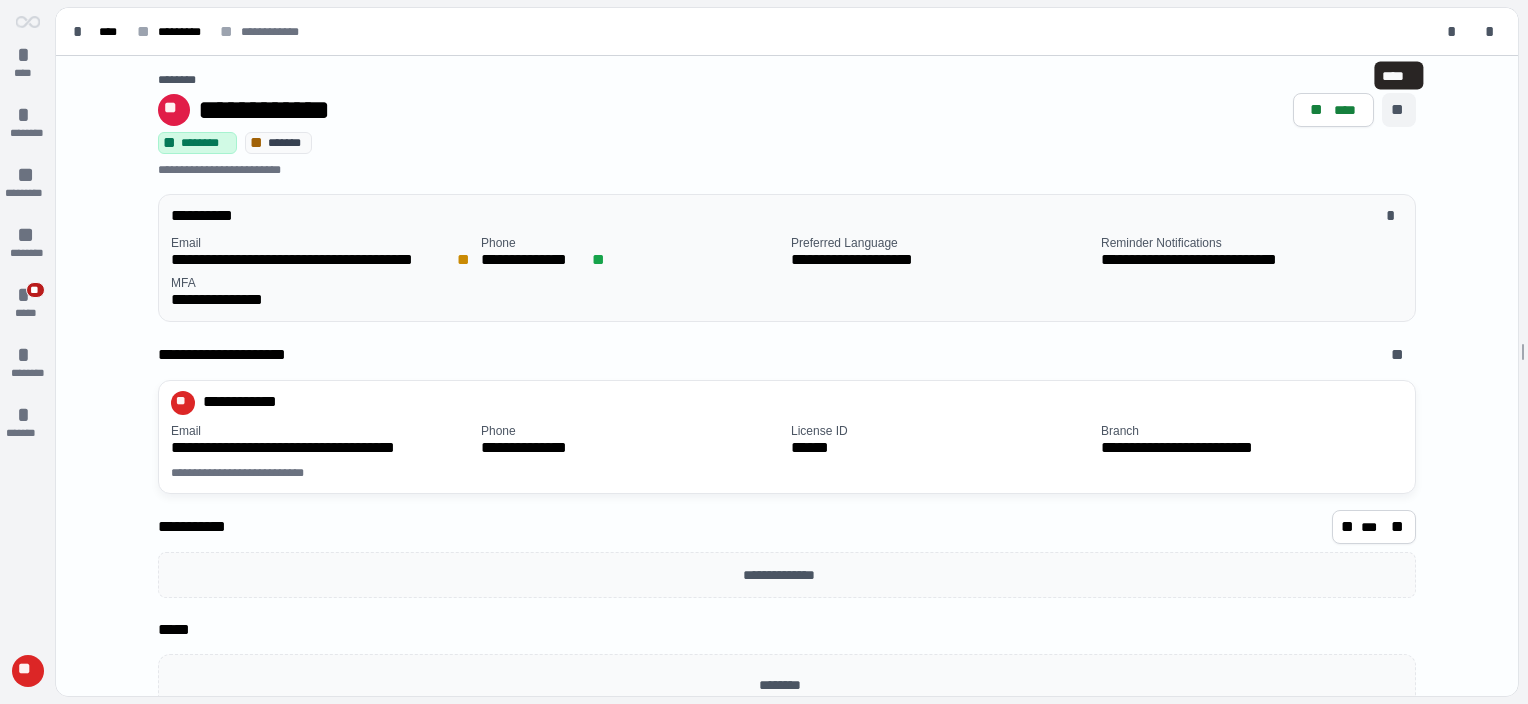 click on "**" at bounding box center (1399, 110) 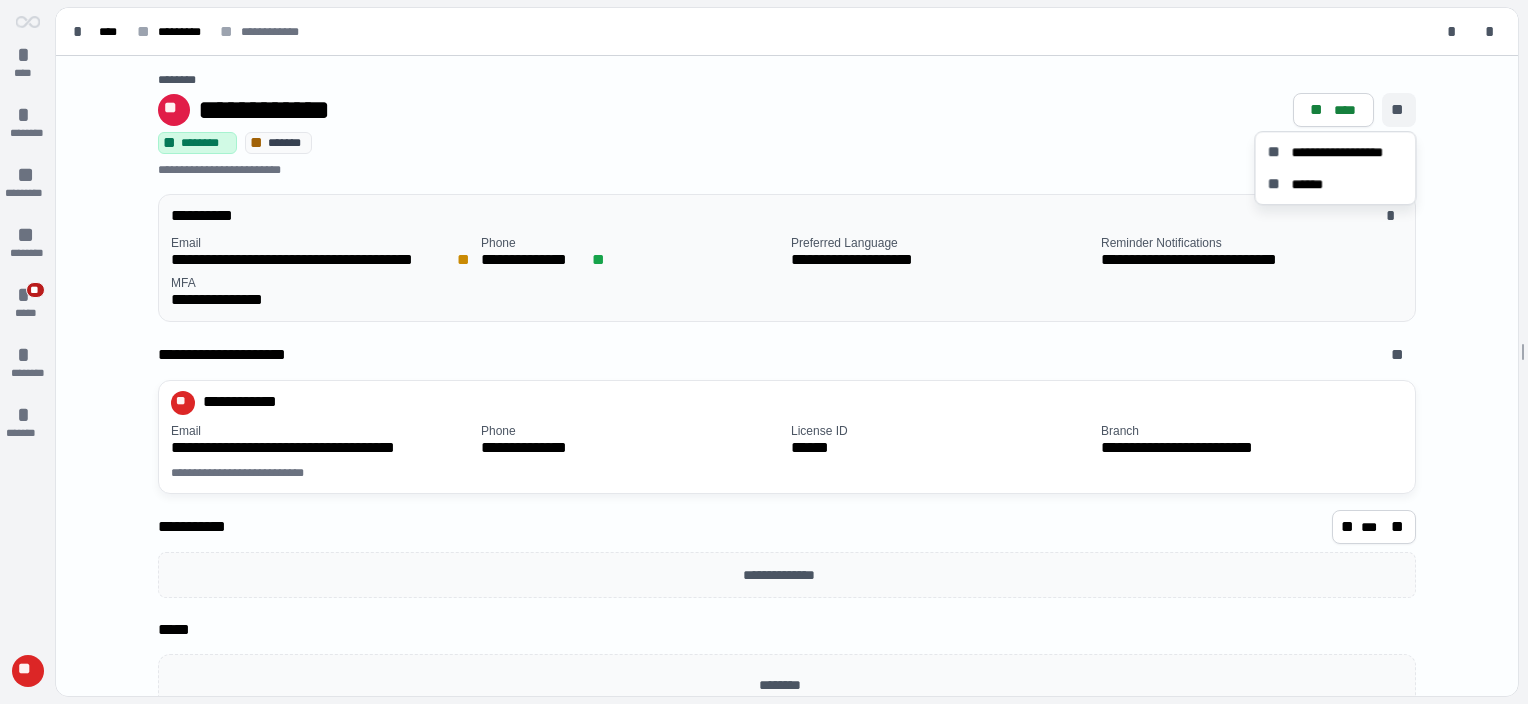 click on "**********" at bounding box center (721, 110) 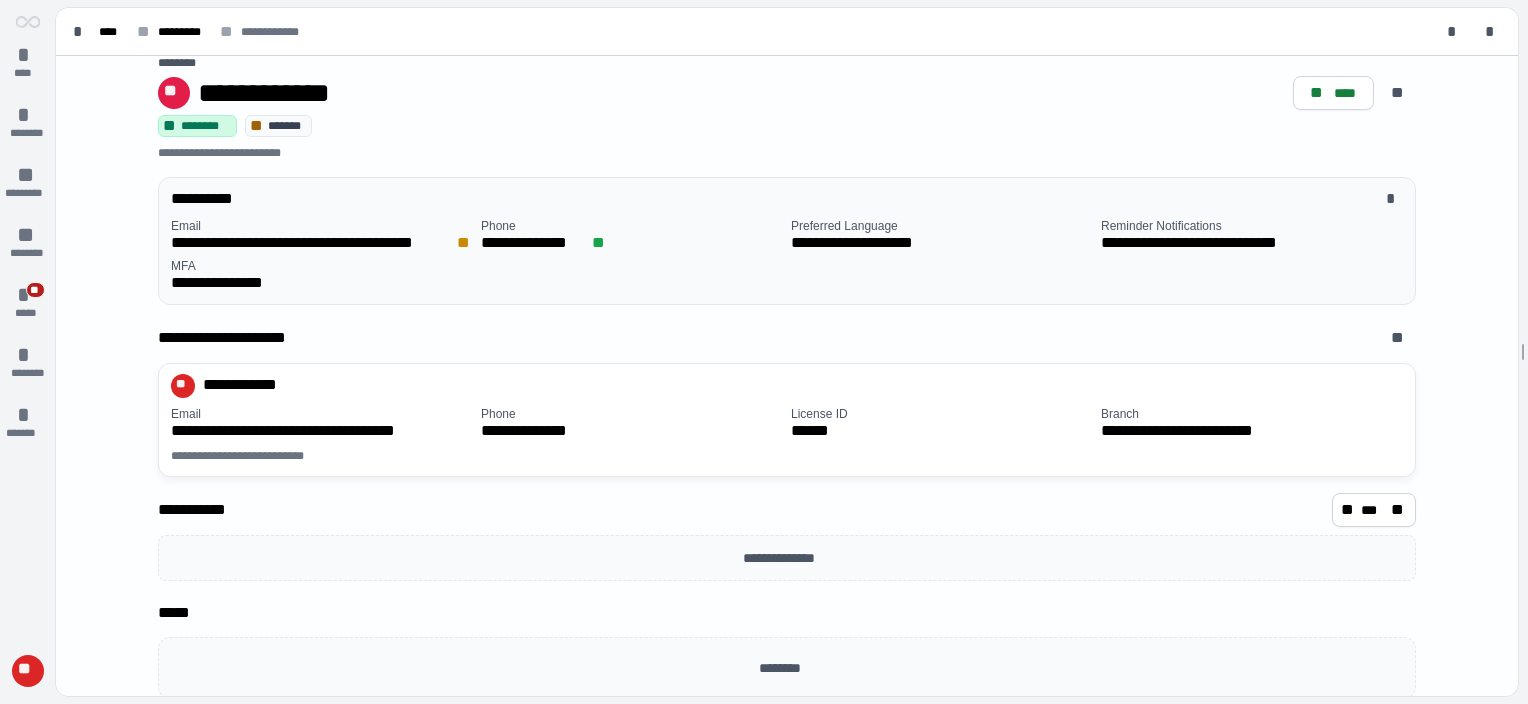 scroll, scrollTop: 33, scrollLeft: 0, axis: vertical 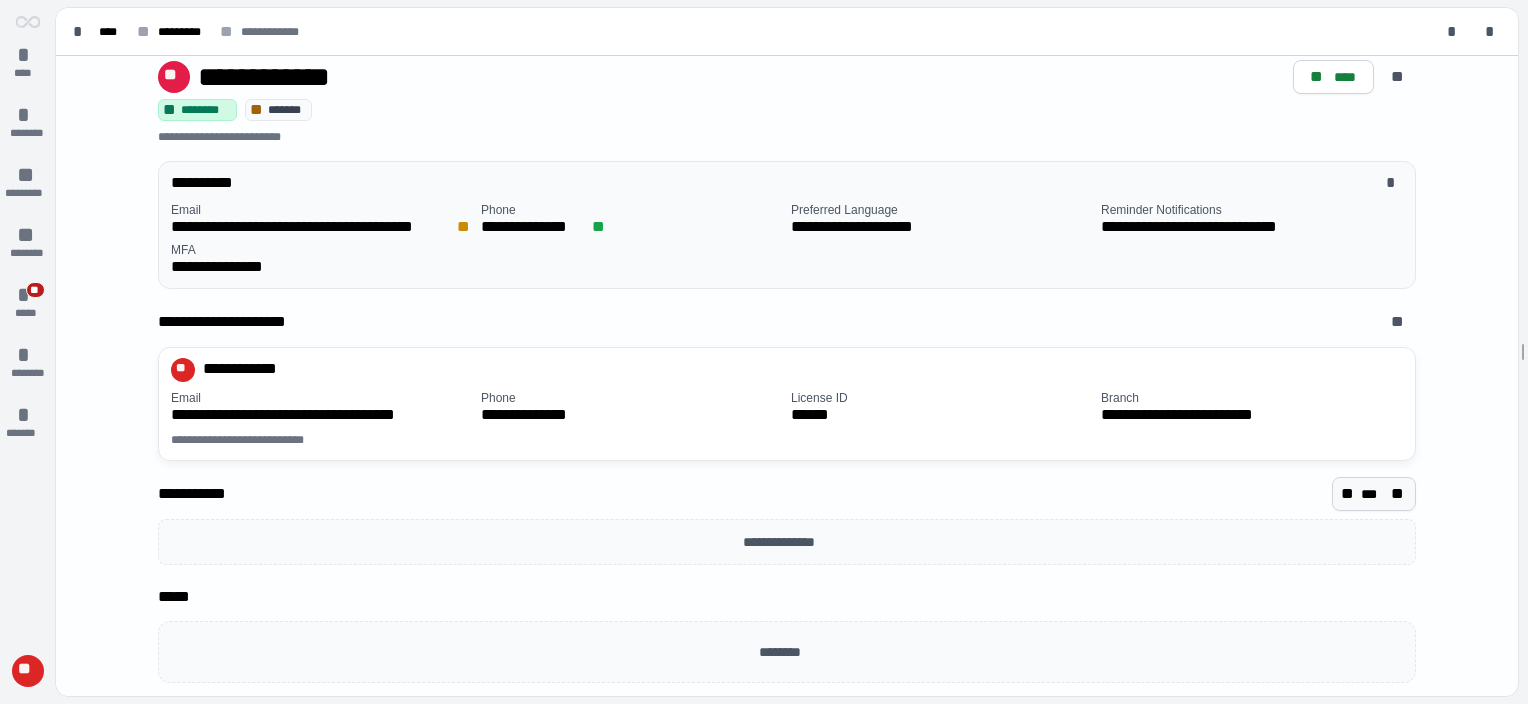 click on "**" at bounding box center (1399, 494) 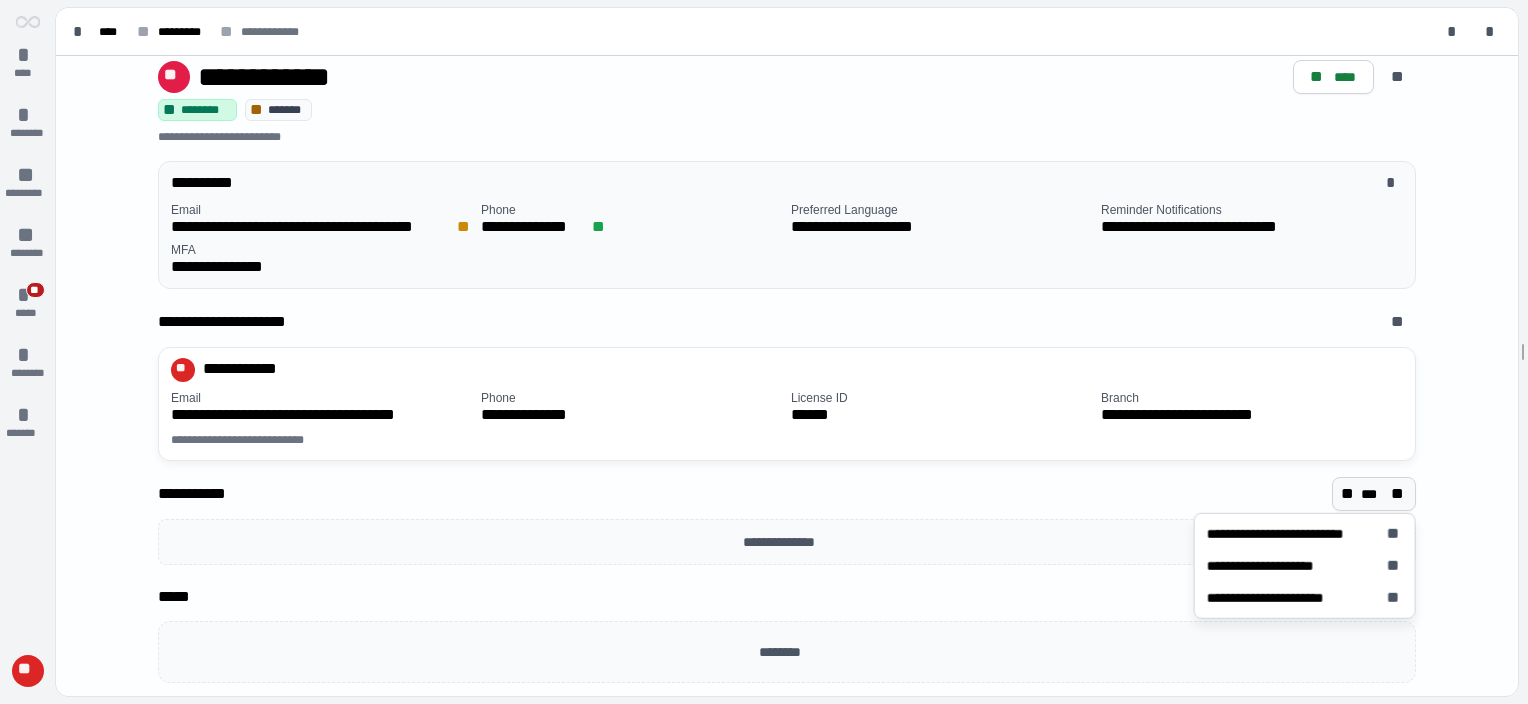click on "**********" at bounding box center (787, 542) 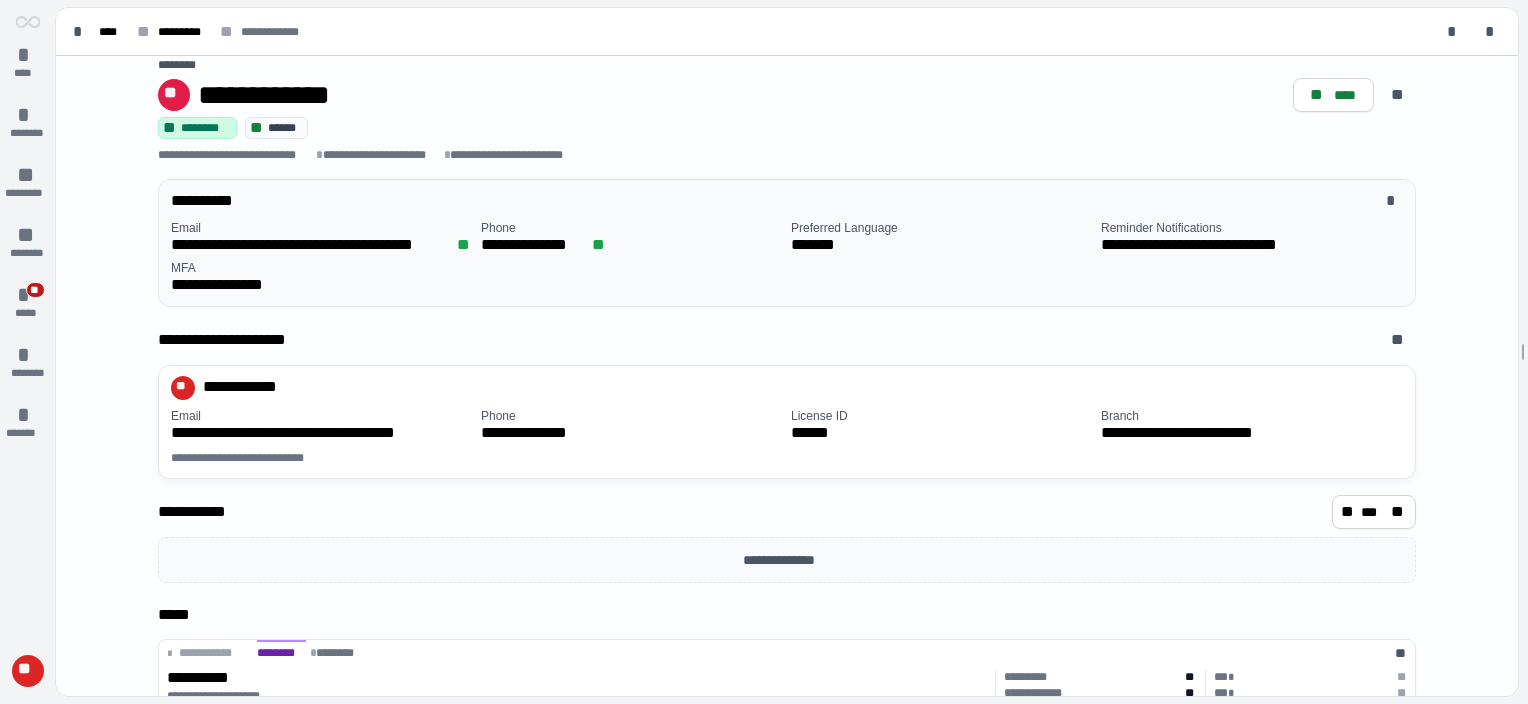 scroll, scrollTop: 0, scrollLeft: 0, axis: both 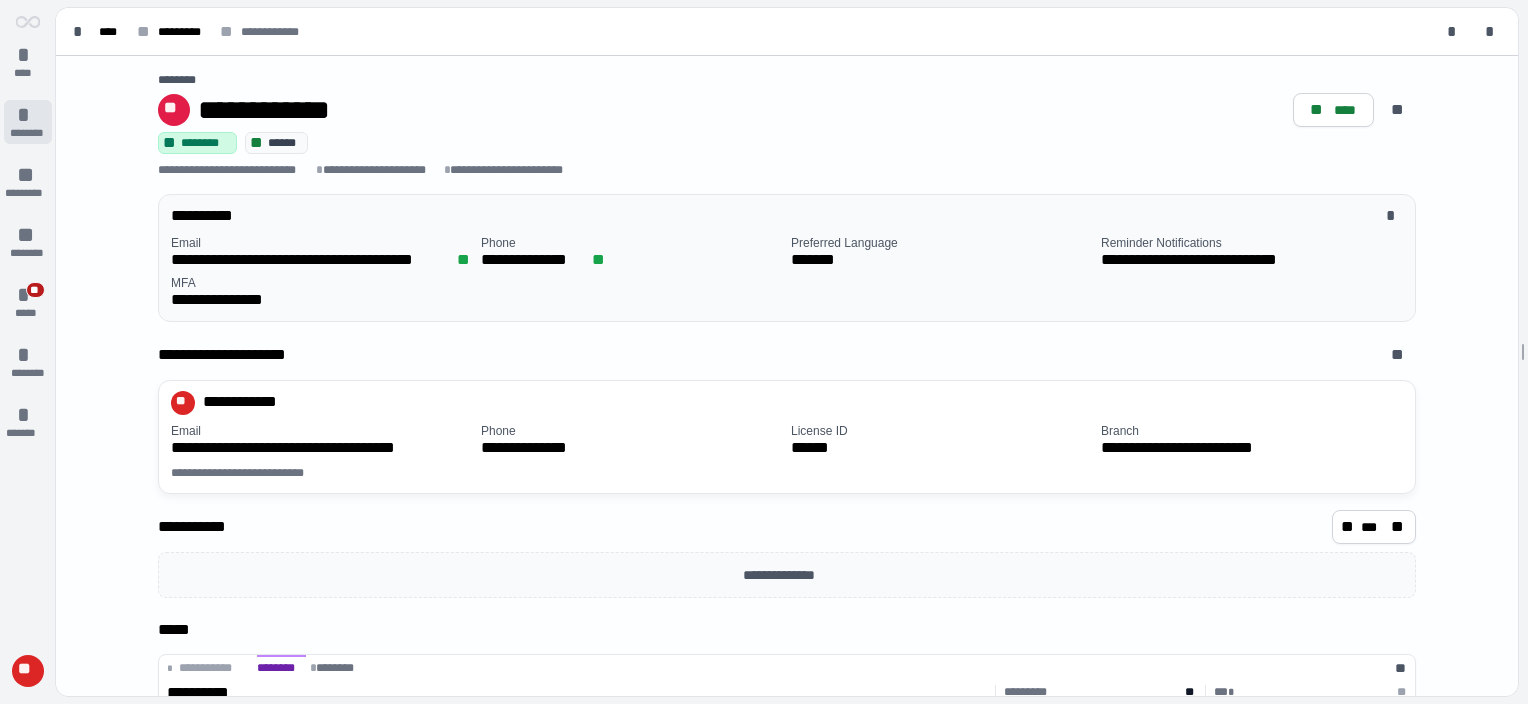 click on "********" at bounding box center (27, 133) 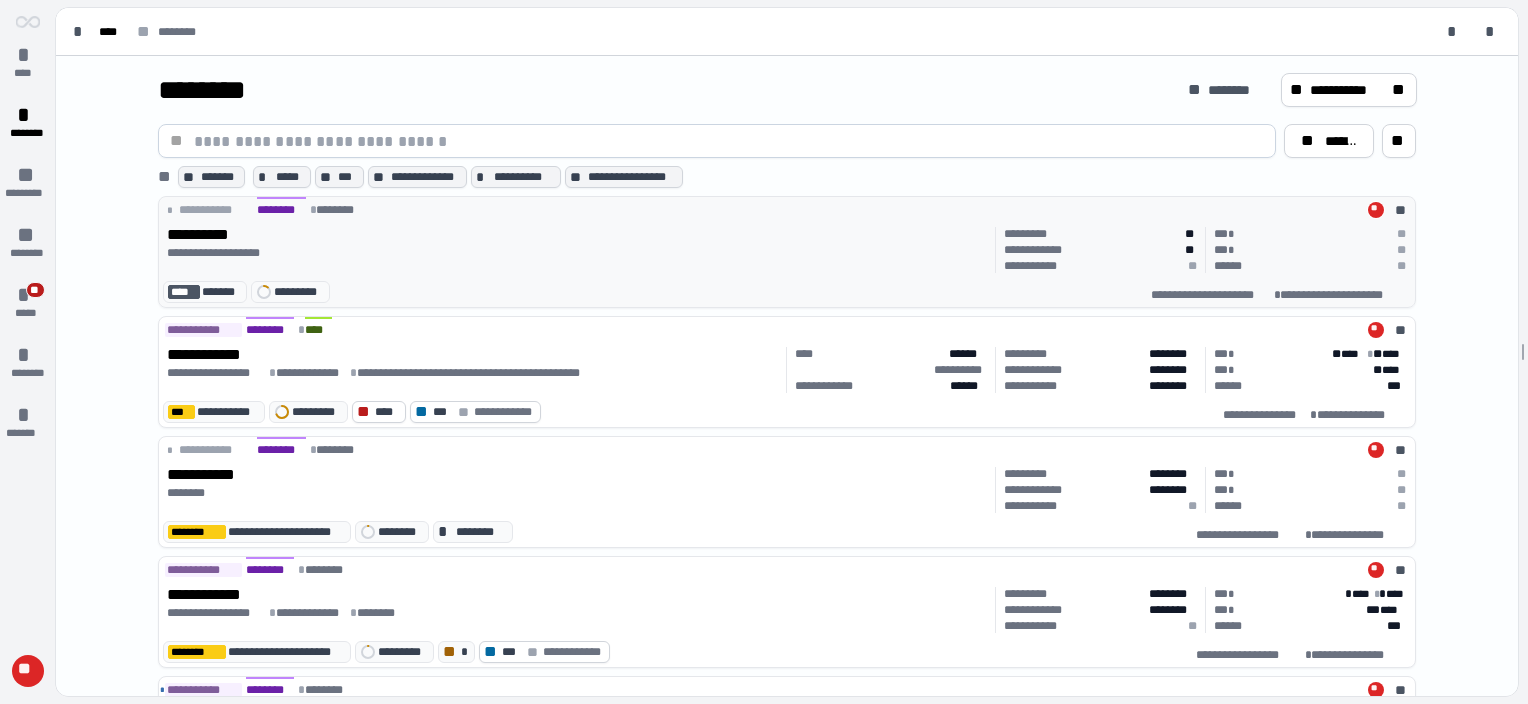 click on "**********" at bounding box center [577, 253] 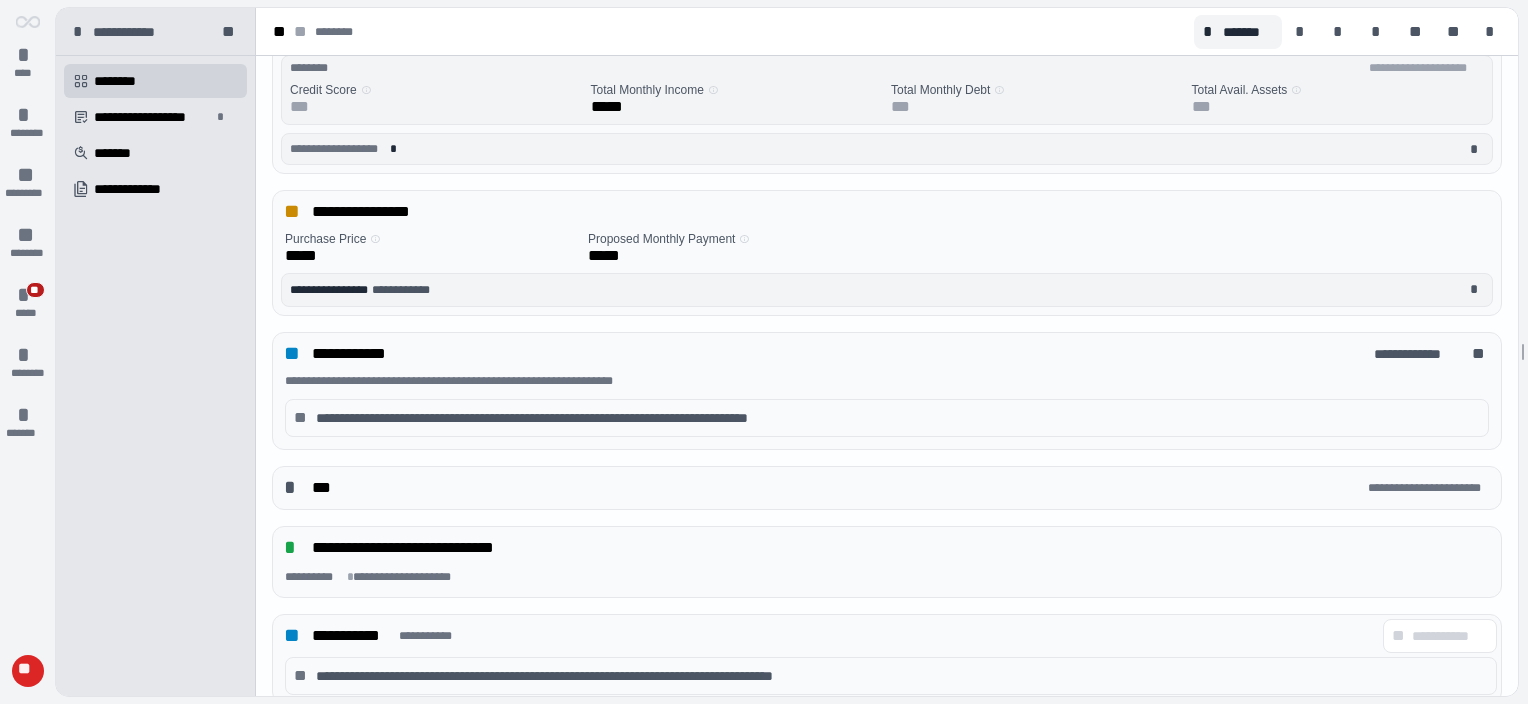 scroll, scrollTop: 0, scrollLeft: 0, axis: both 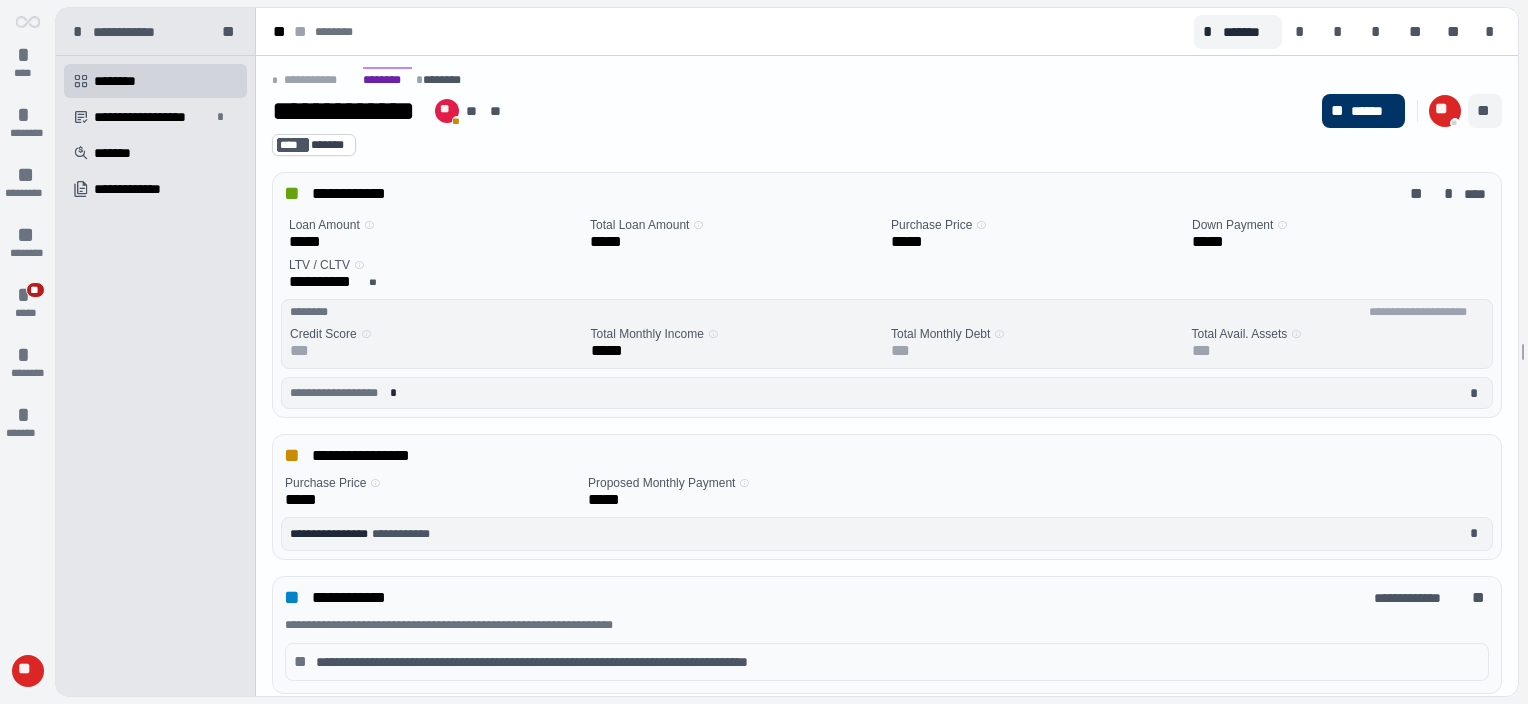 click on "**" at bounding box center [1485, 111] 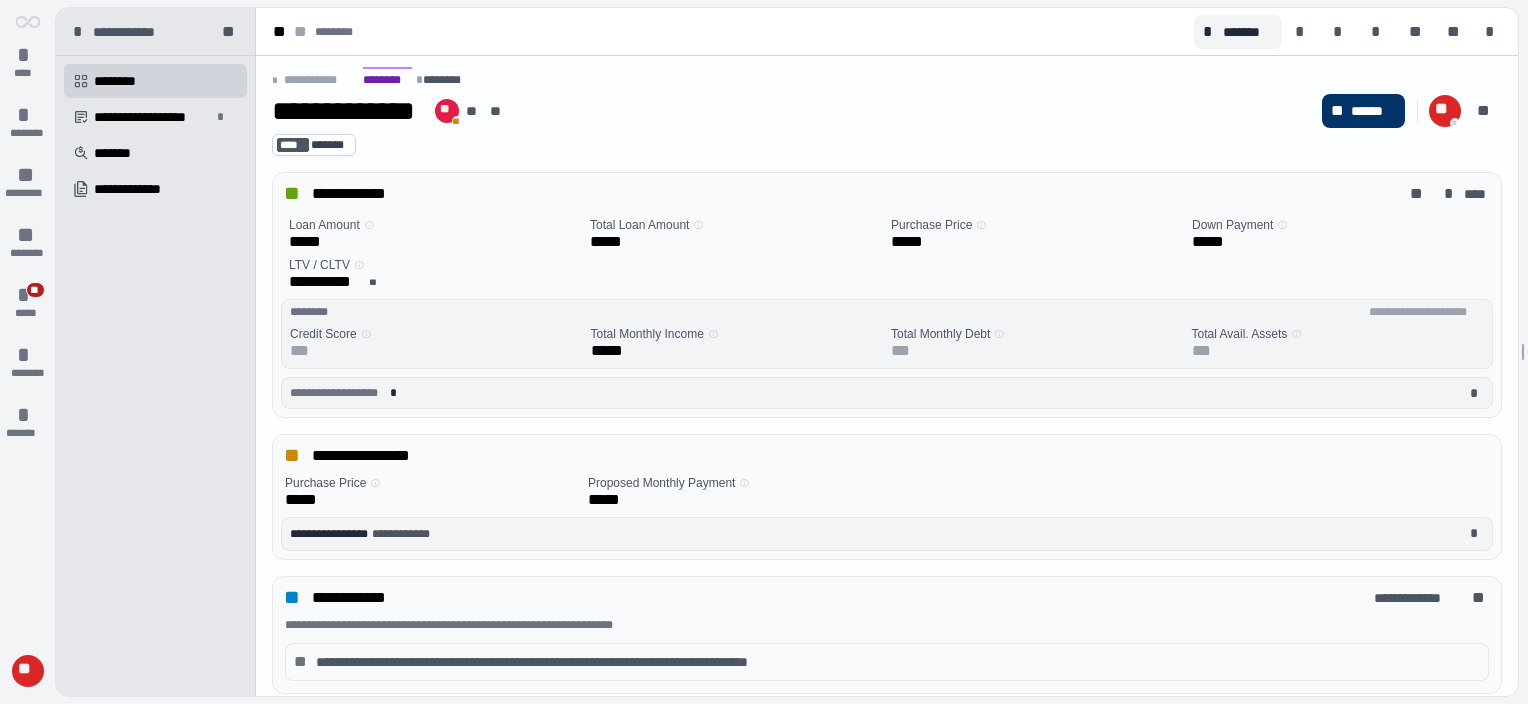 click on "**********" at bounding box center [793, 111] 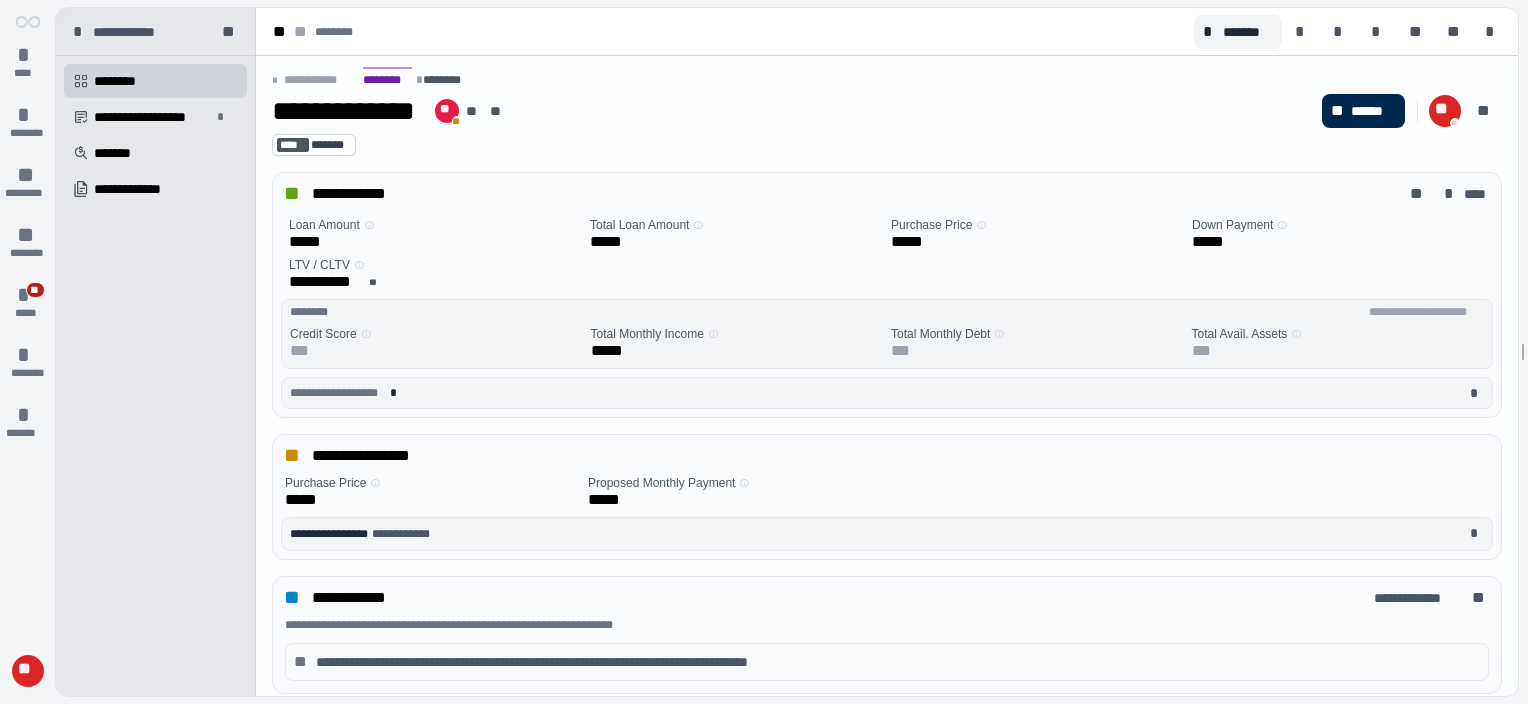 click on "**" at bounding box center (1339, 111) 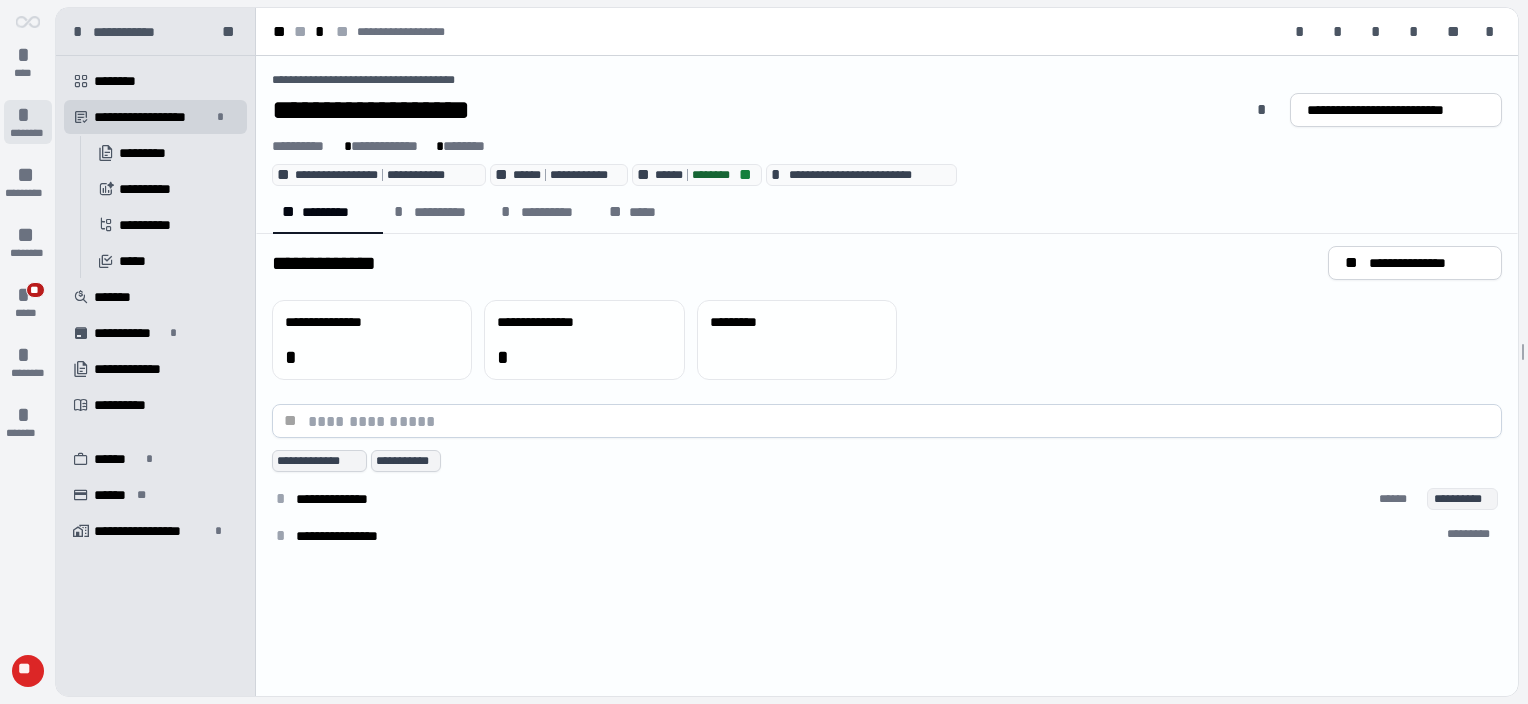 click on "*" at bounding box center (28, 115) 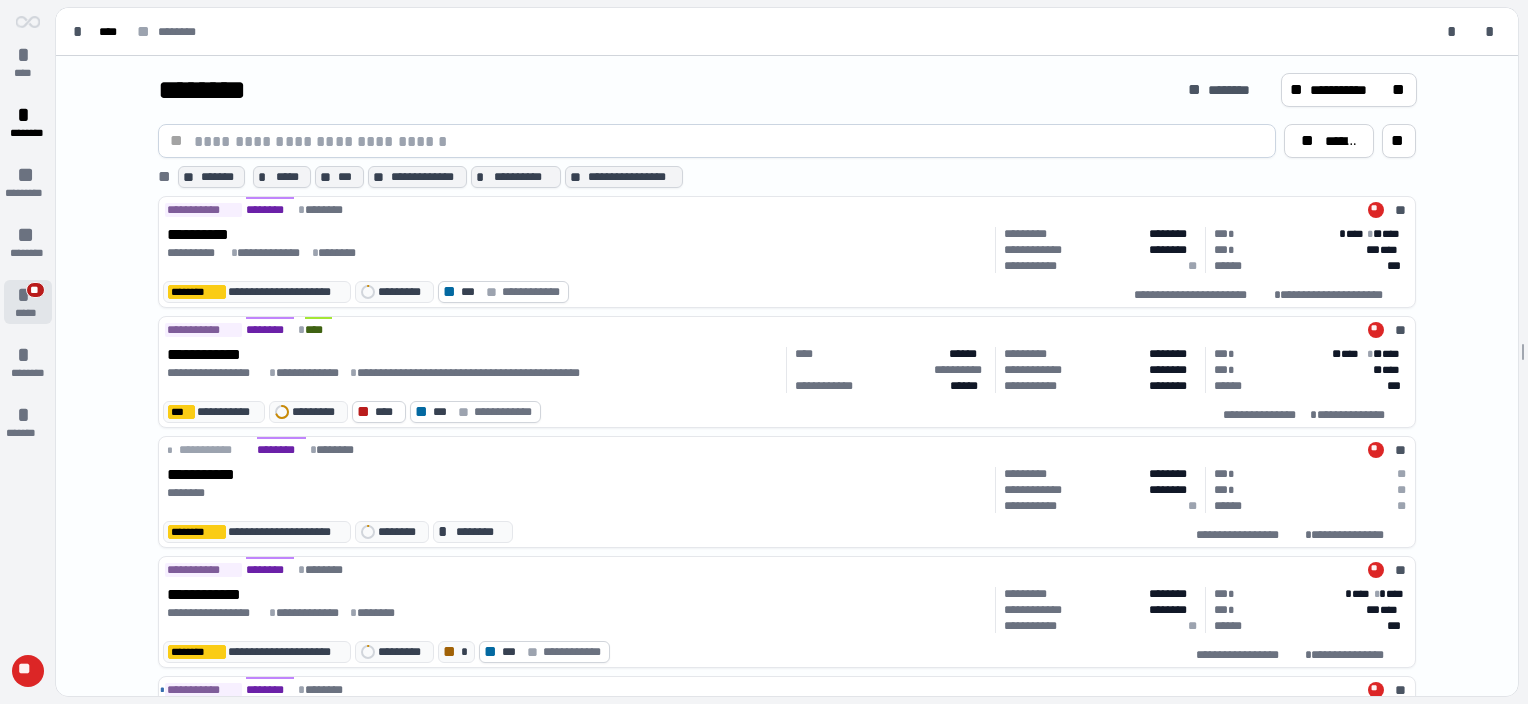 click on "* ** *****" at bounding box center (28, 302) 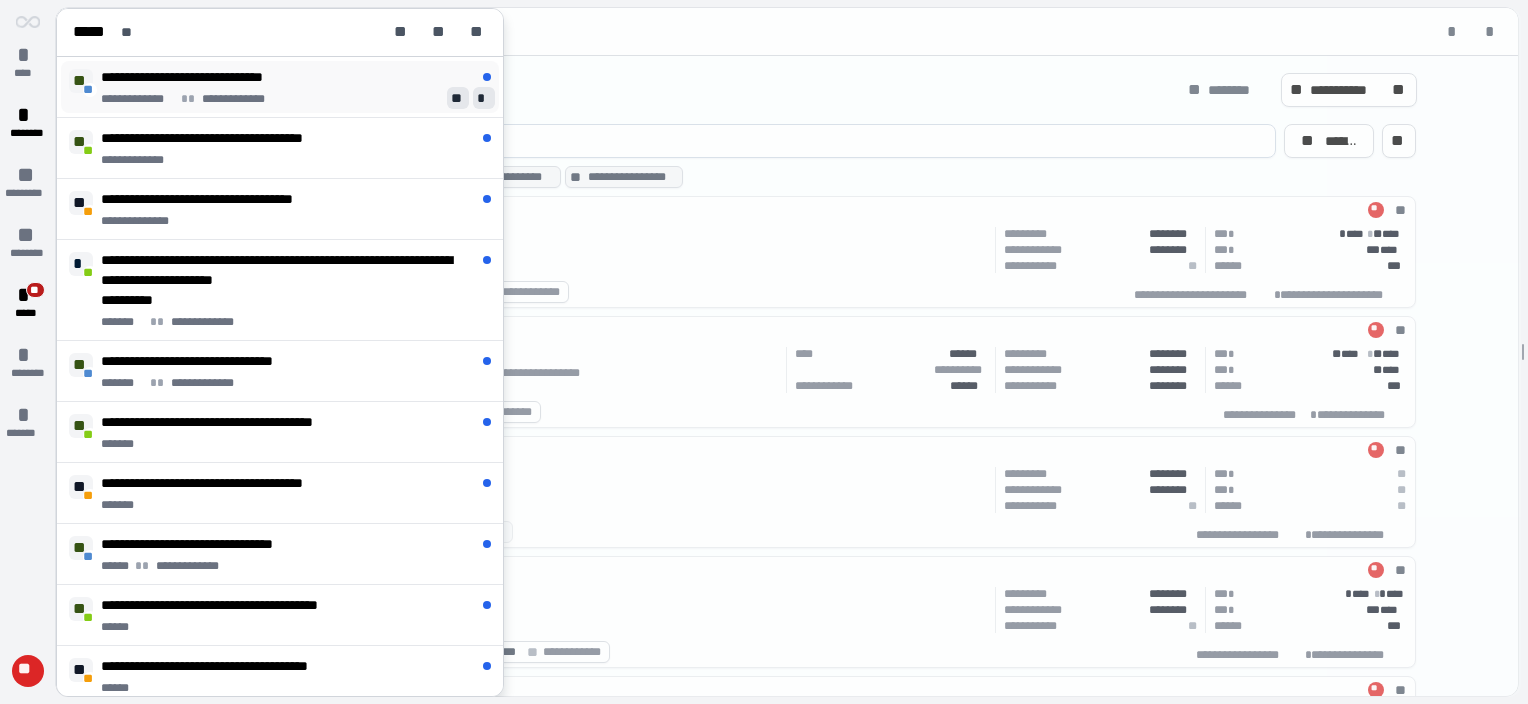 click on "[NAME]" at bounding box center (296, 78) 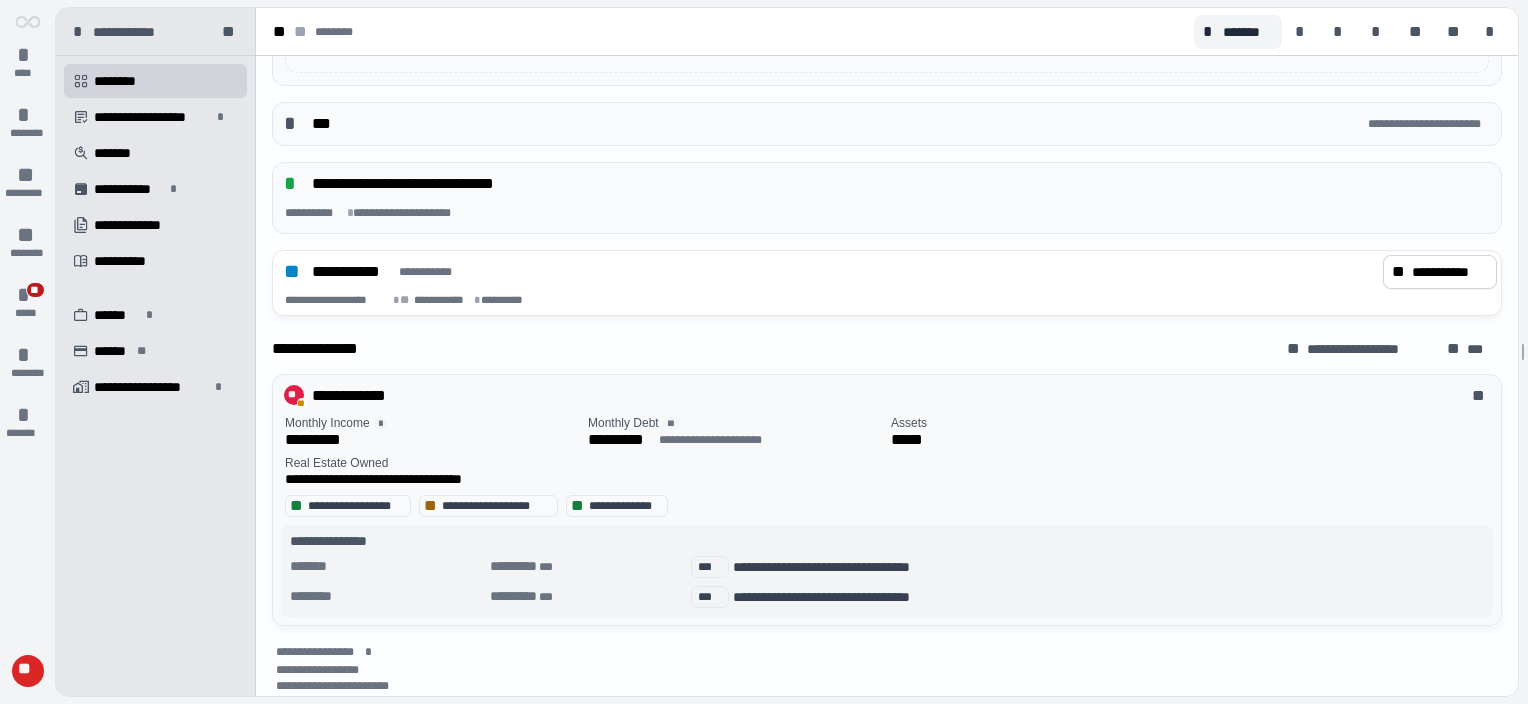 scroll, scrollTop: 740, scrollLeft: 0, axis: vertical 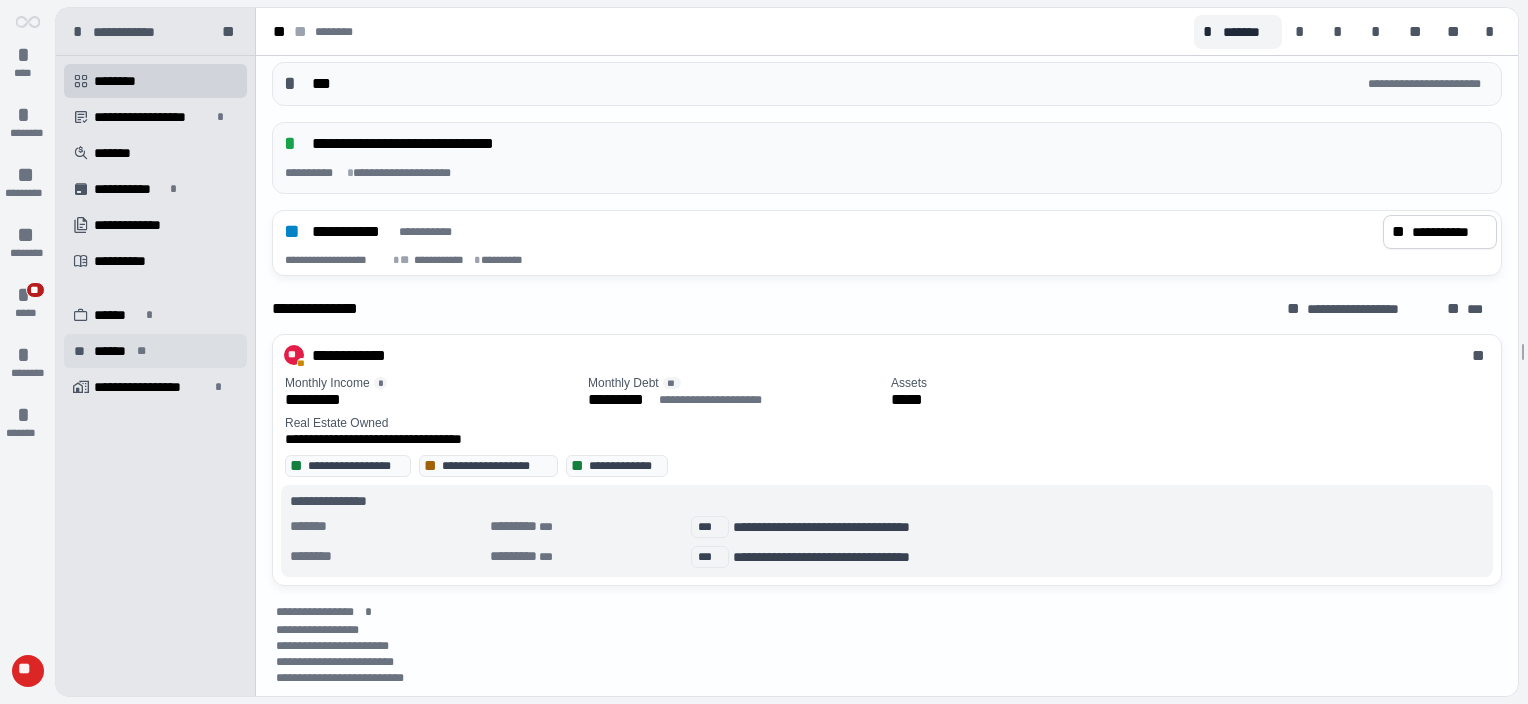 click on "******" at bounding box center (112, 351) 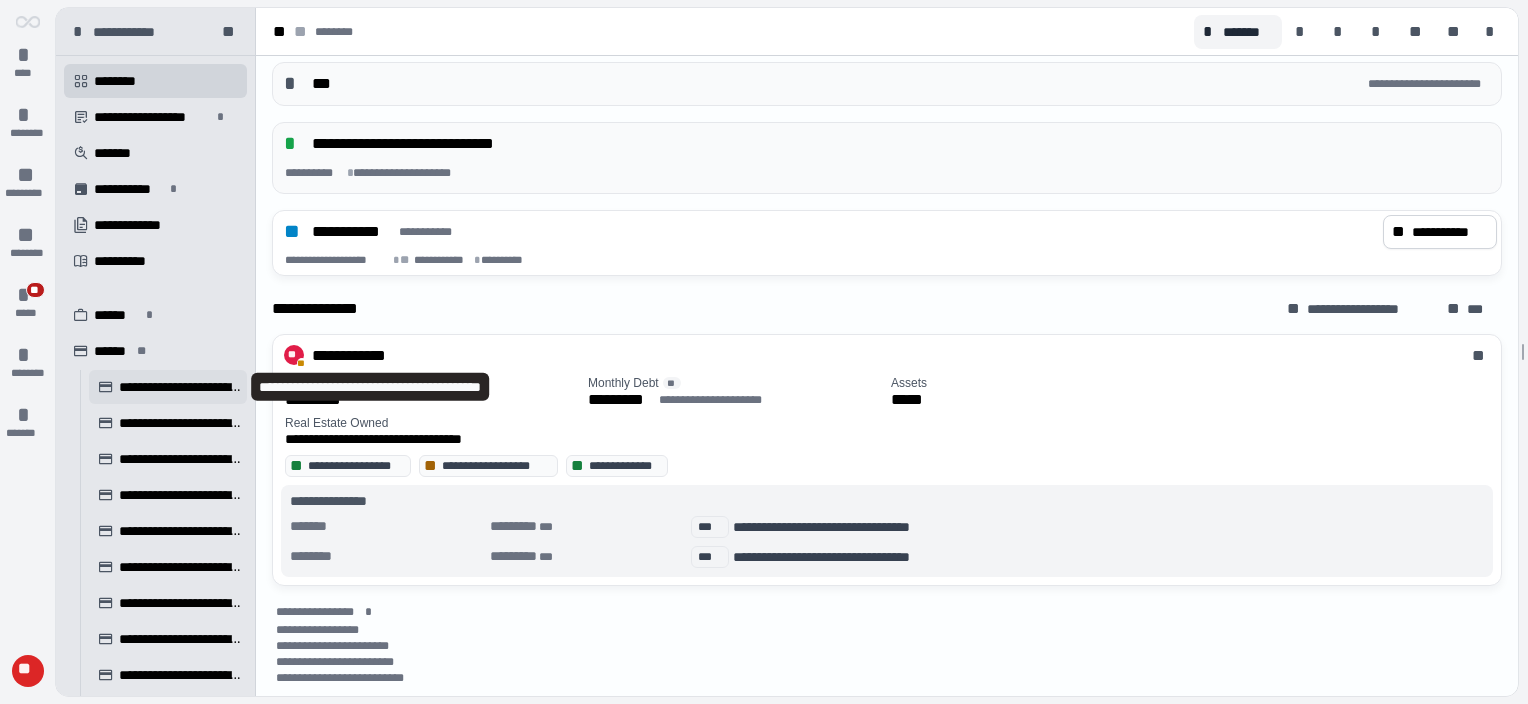 scroll, scrollTop: 94, scrollLeft: 0, axis: vertical 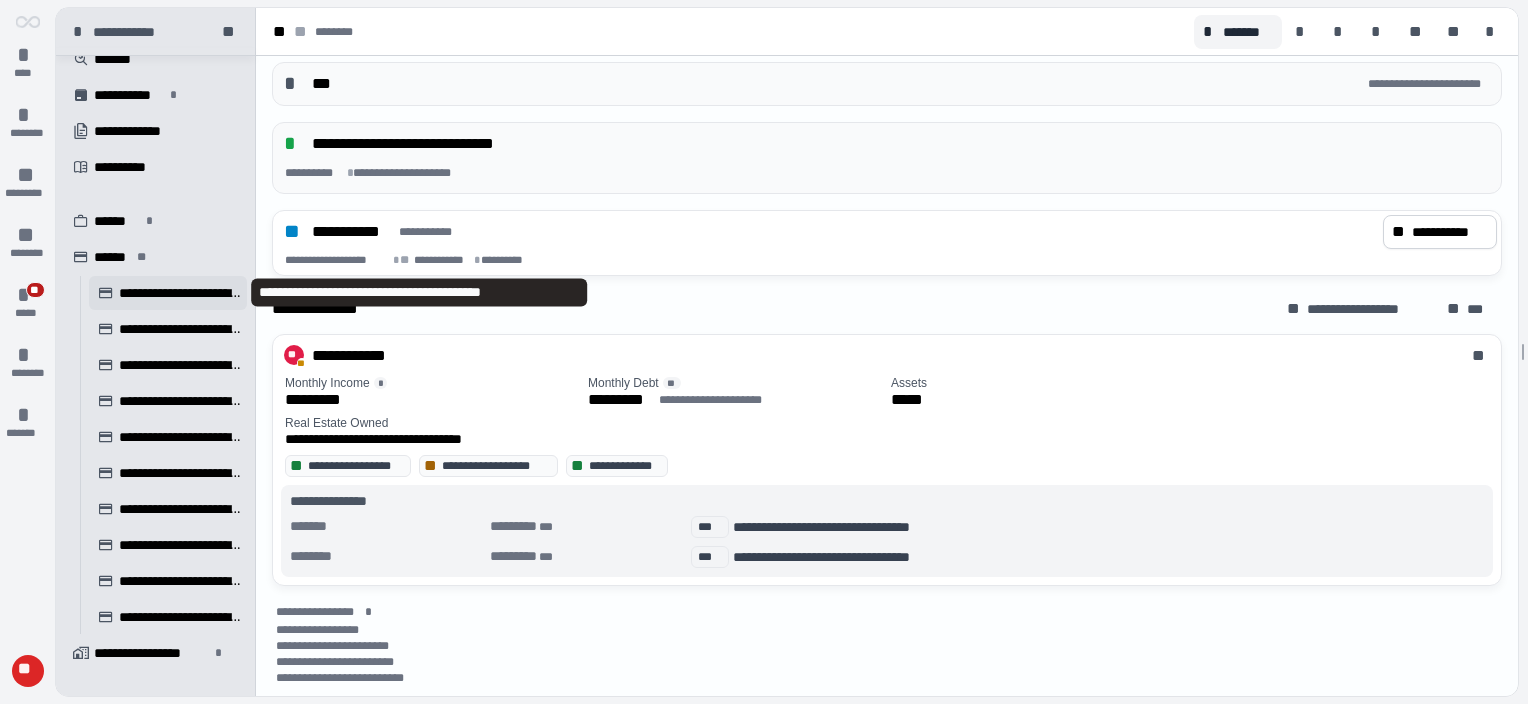 click on "[NAME]" at bounding box center (180, 293) 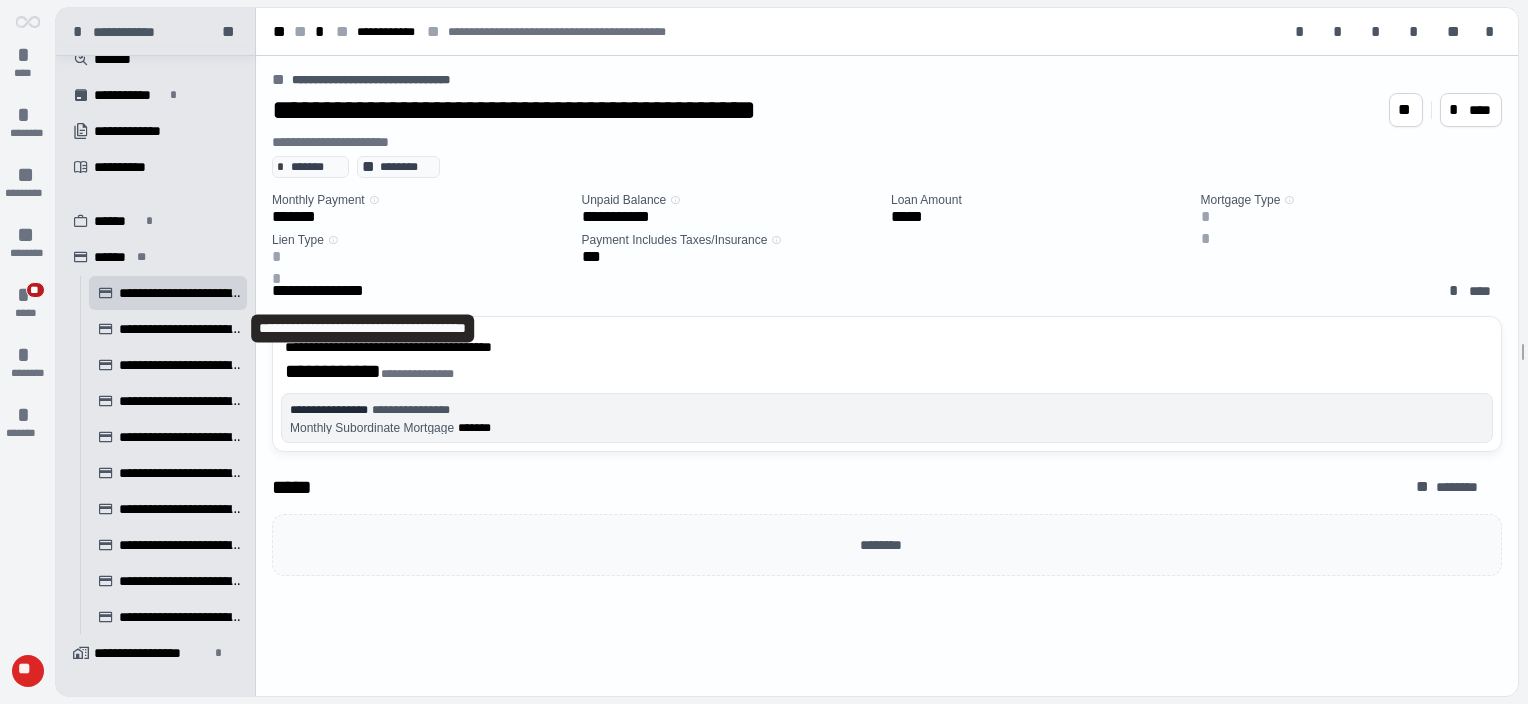 drag, startPoint x: 156, startPoint y: 331, endPoint x: 574, endPoint y: 355, distance: 418.68842 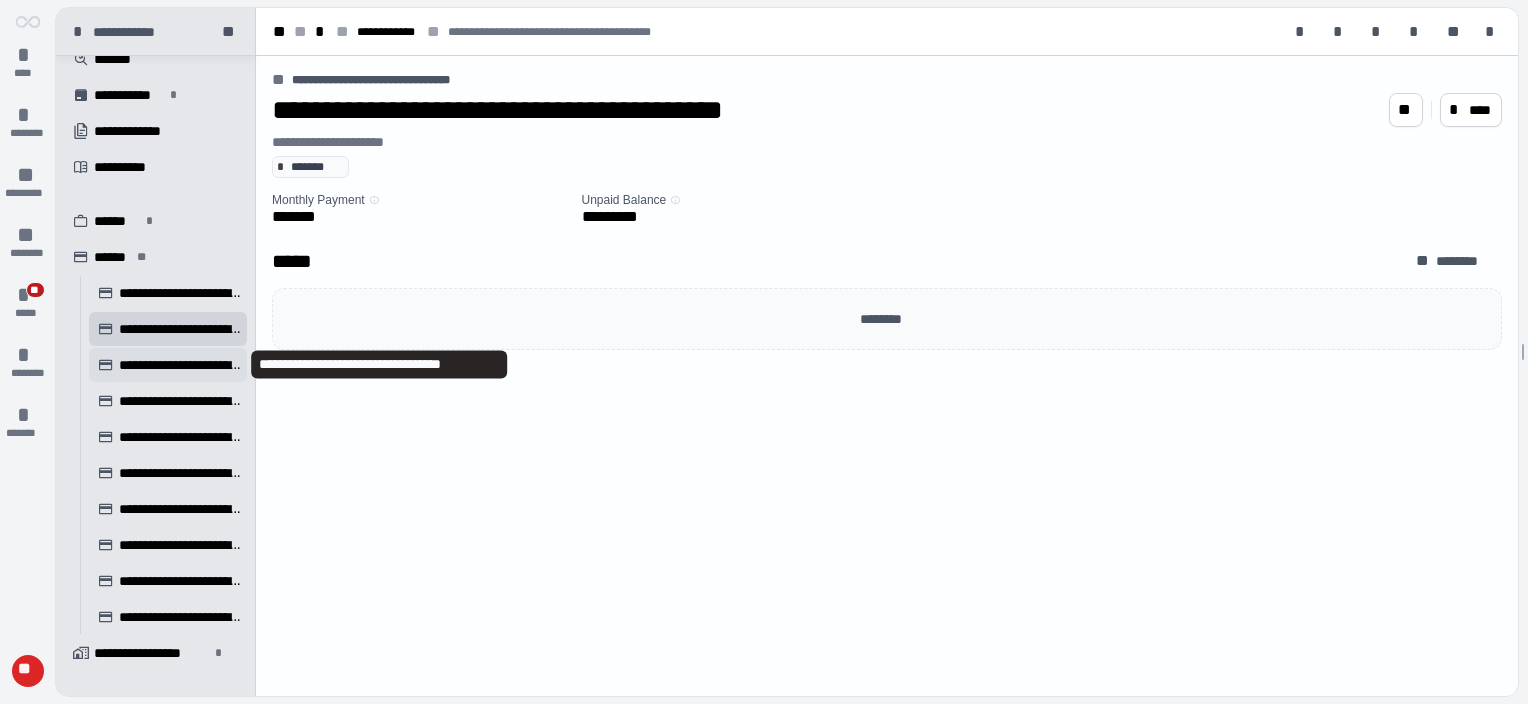 click on "**********" at bounding box center [180, 365] 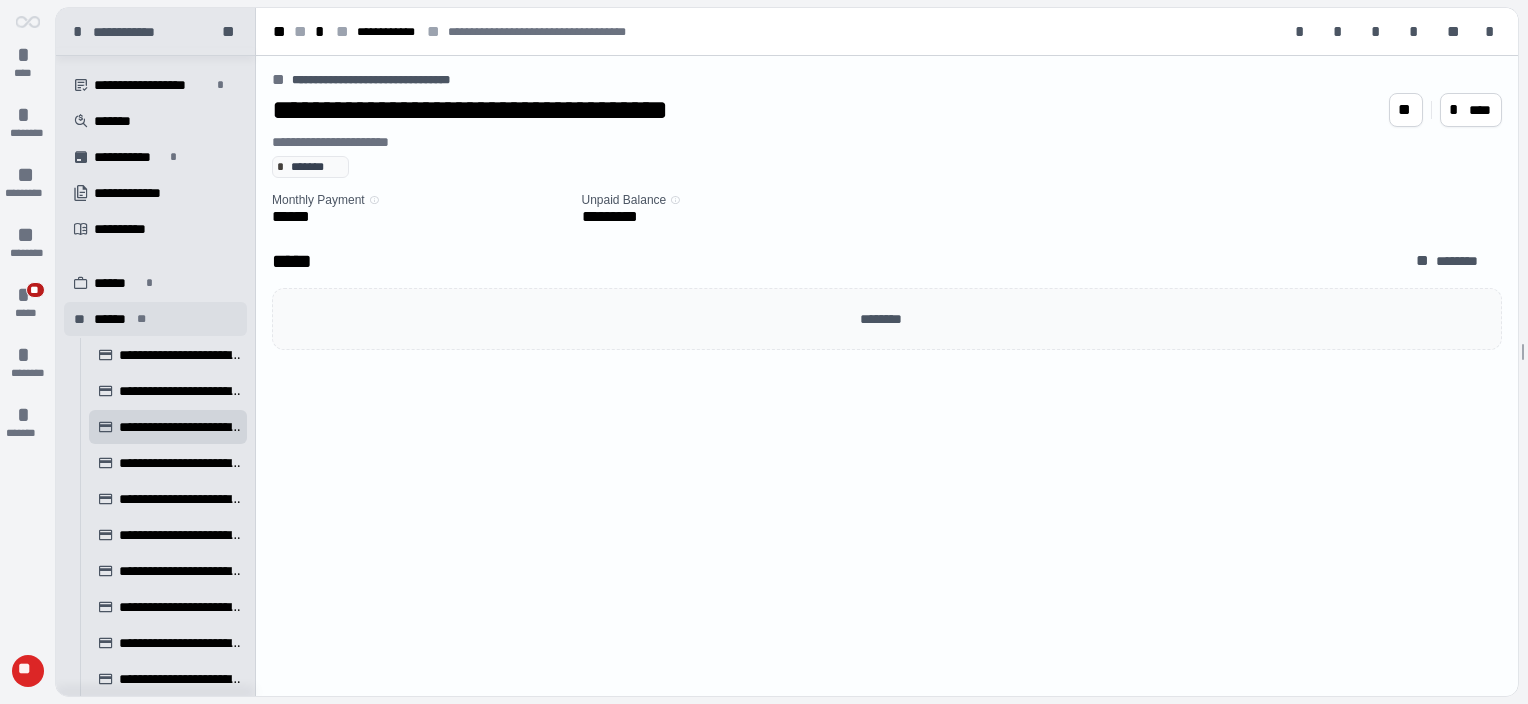 scroll, scrollTop: 0, scrollLeft: 0, axis: both 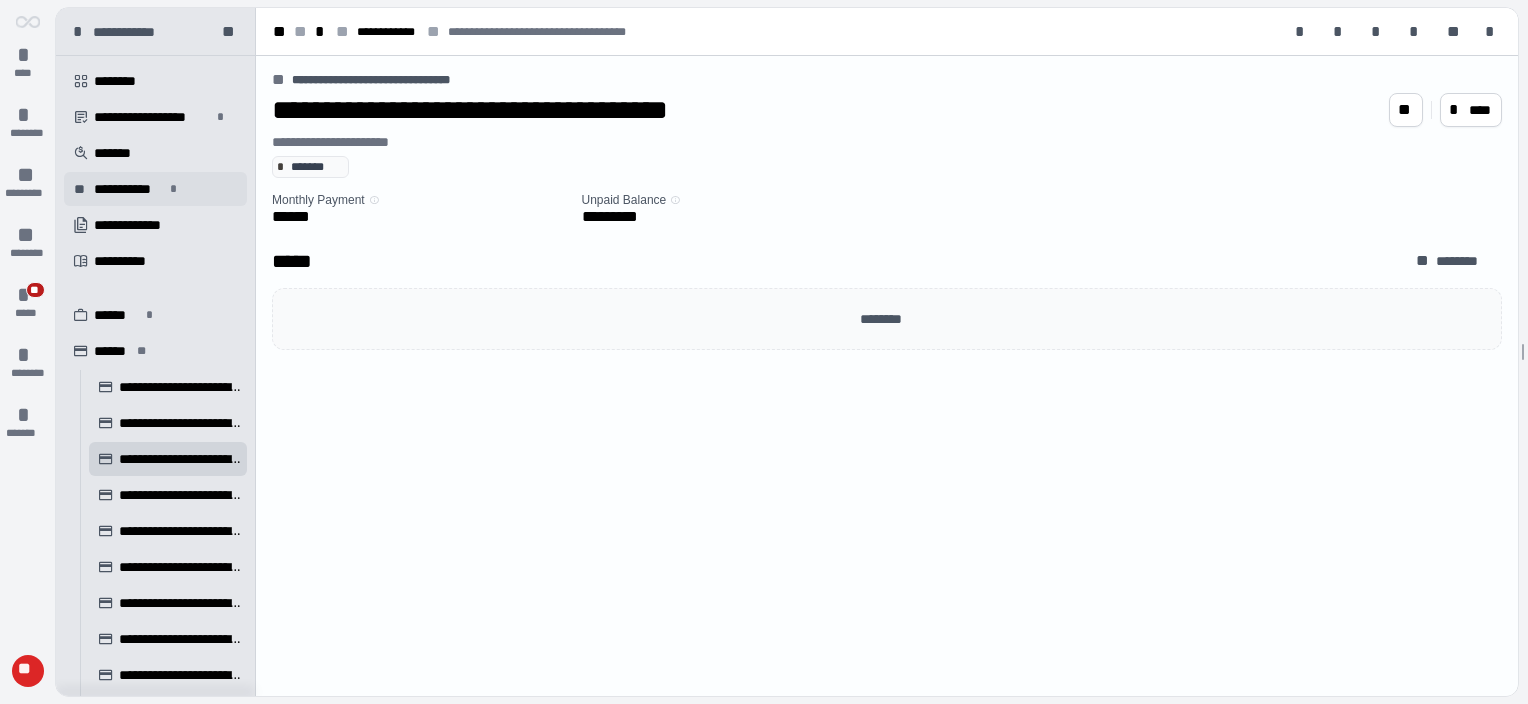 click on "[NAME]" at bounding box center [155, 189] 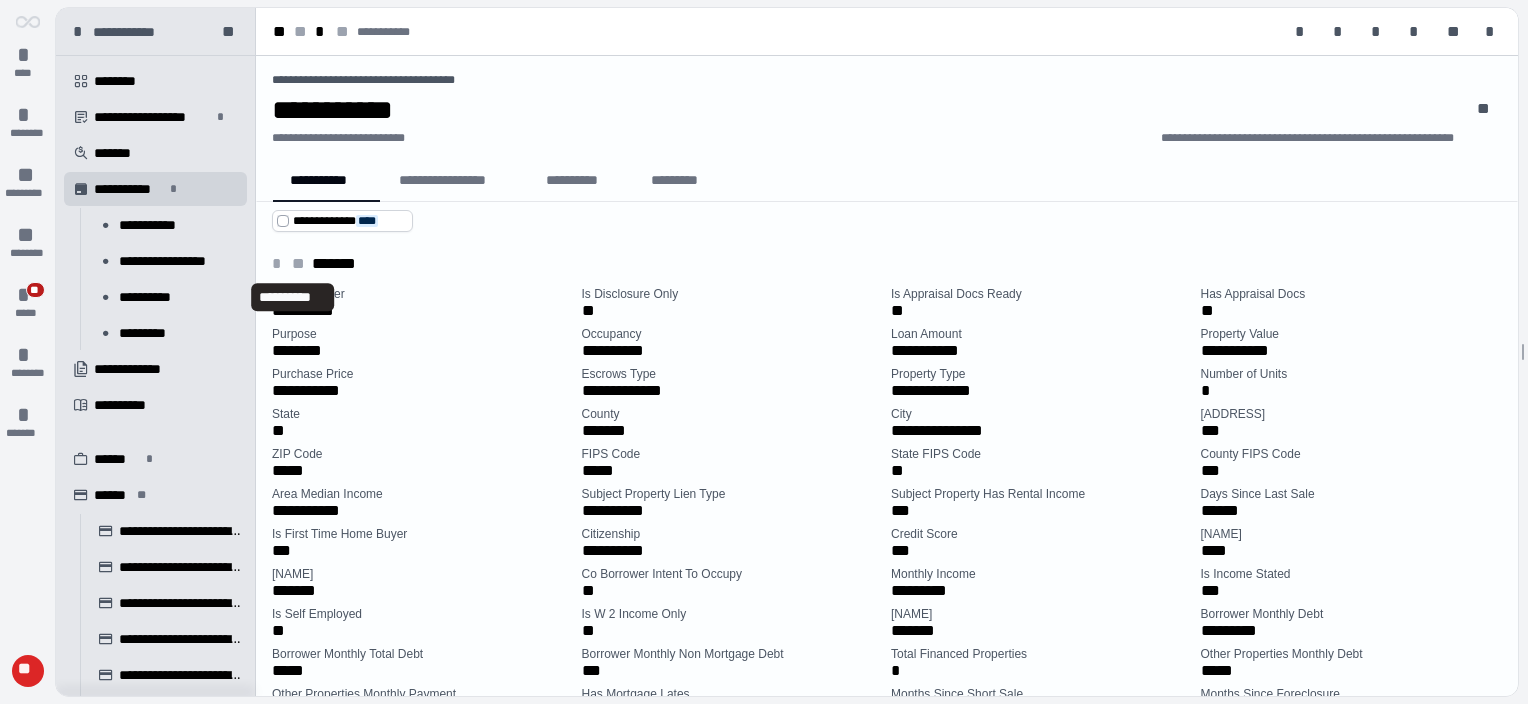 click on "**********" at bounding box center (152, 297) 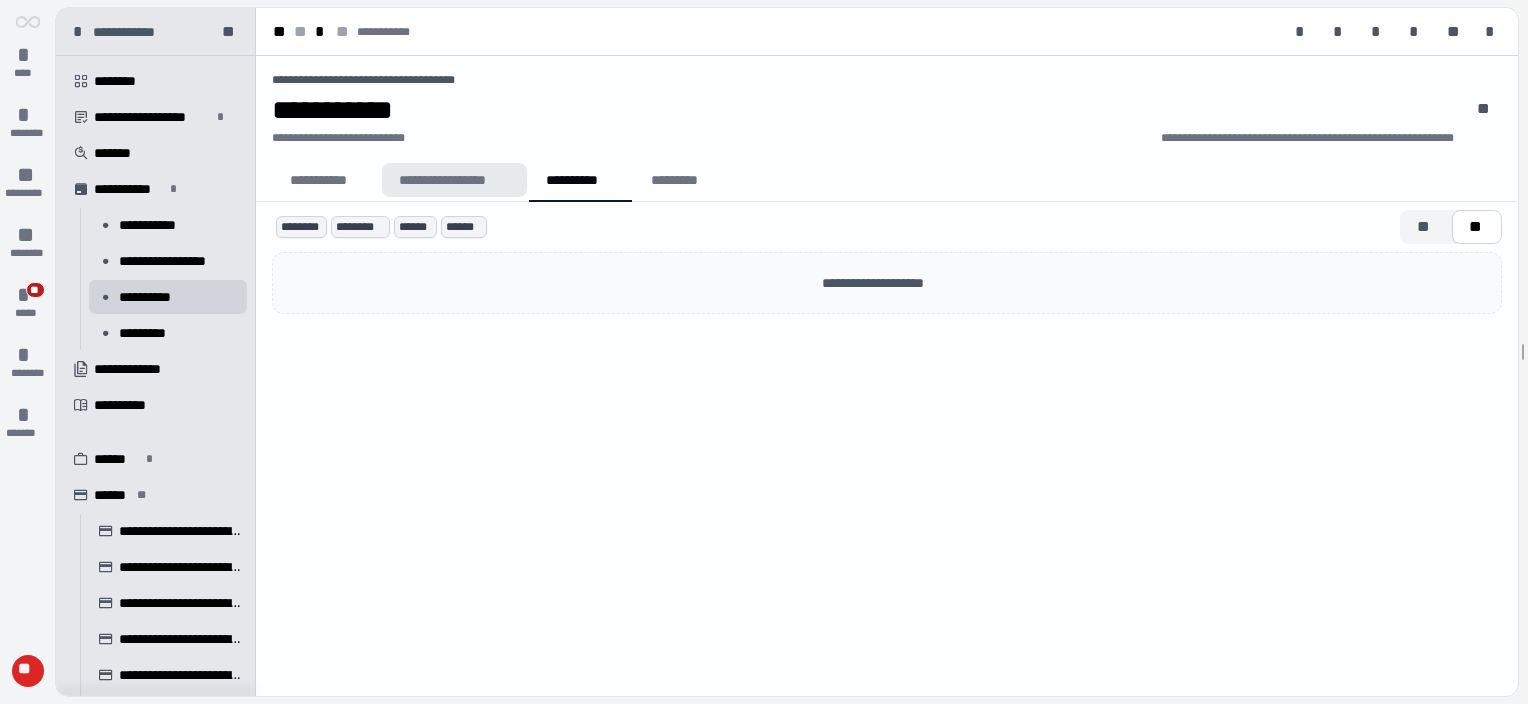 click on "**********" at bounding box center [454, 180] 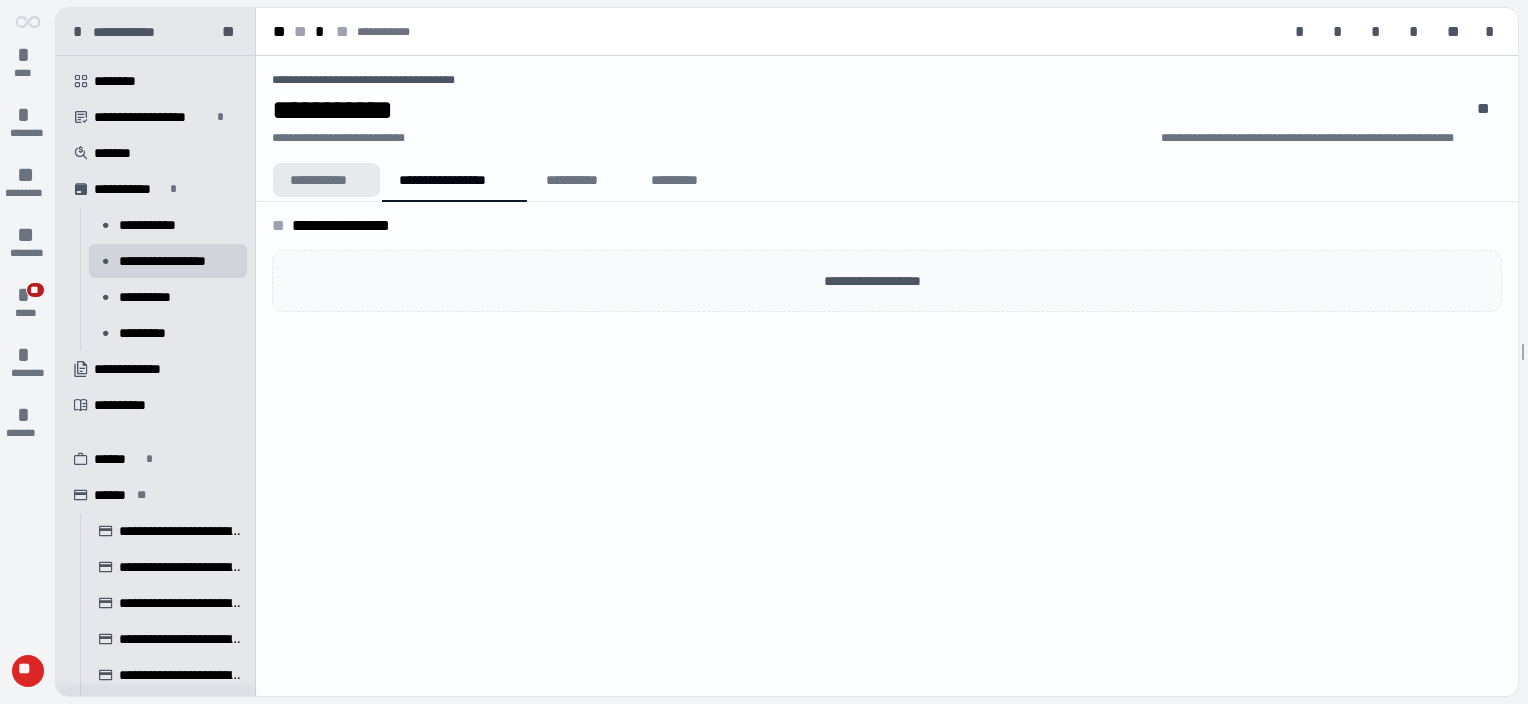 click on "**********" at bounding box center [326, 180] 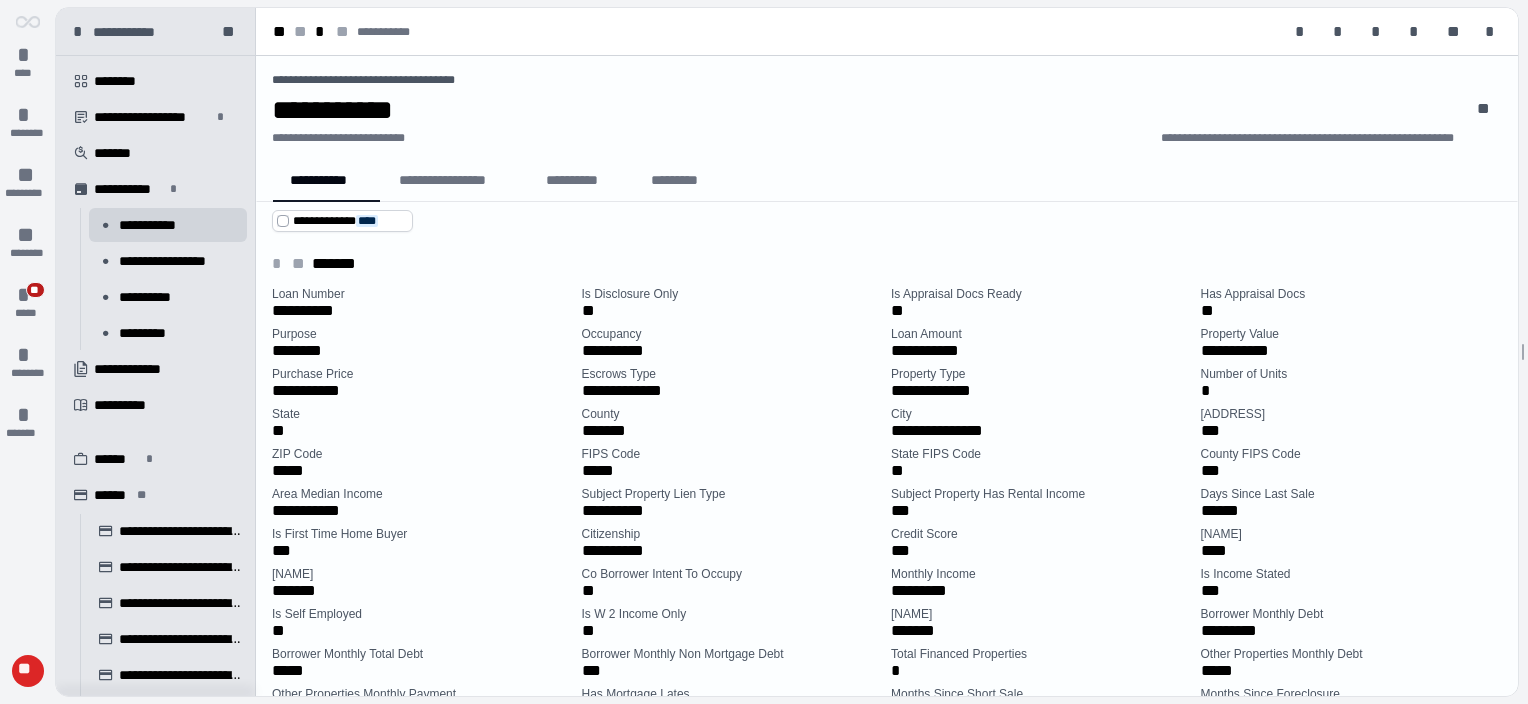 click on "*********" at bounding box center (687, 182) 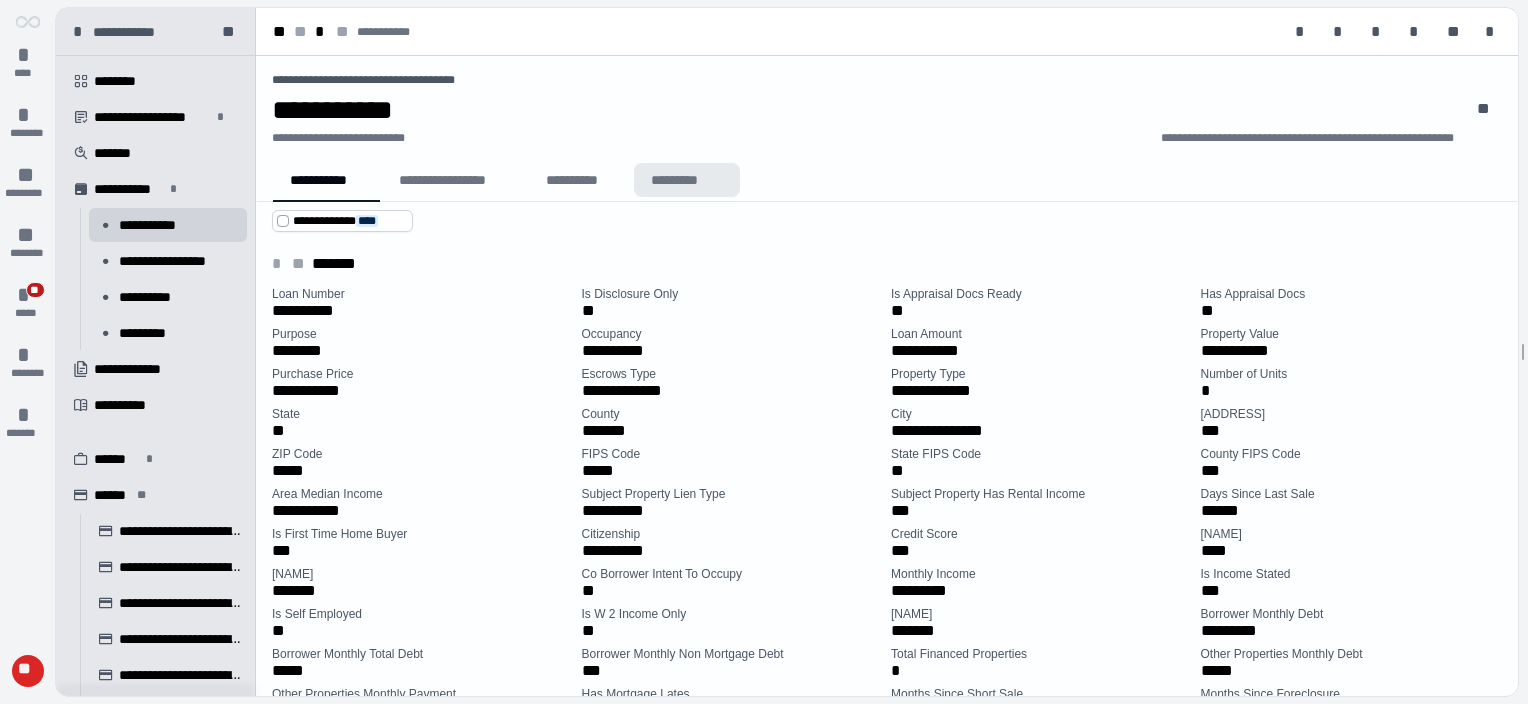 click on "*********" at bounding box center (687, 180) 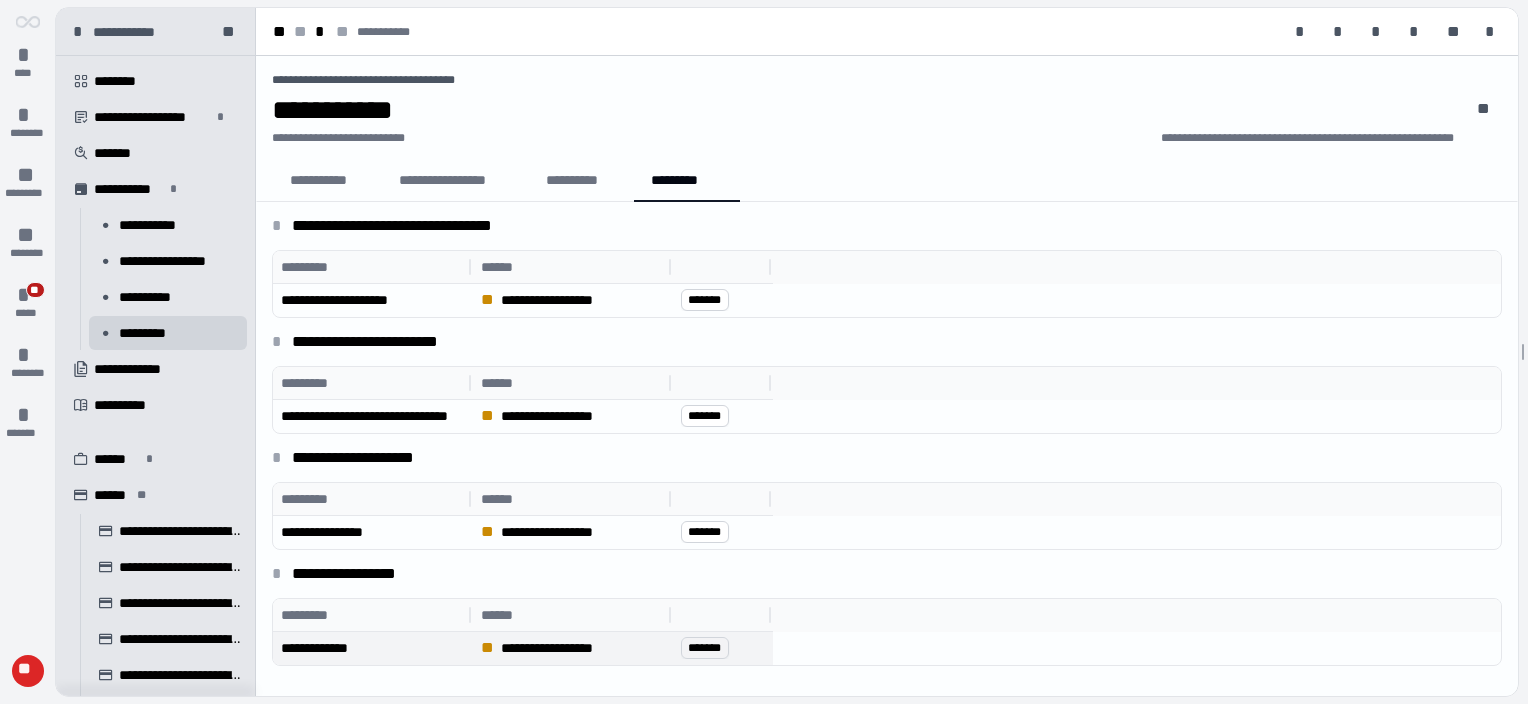 click on "*******" at bounding box center (705, 648) 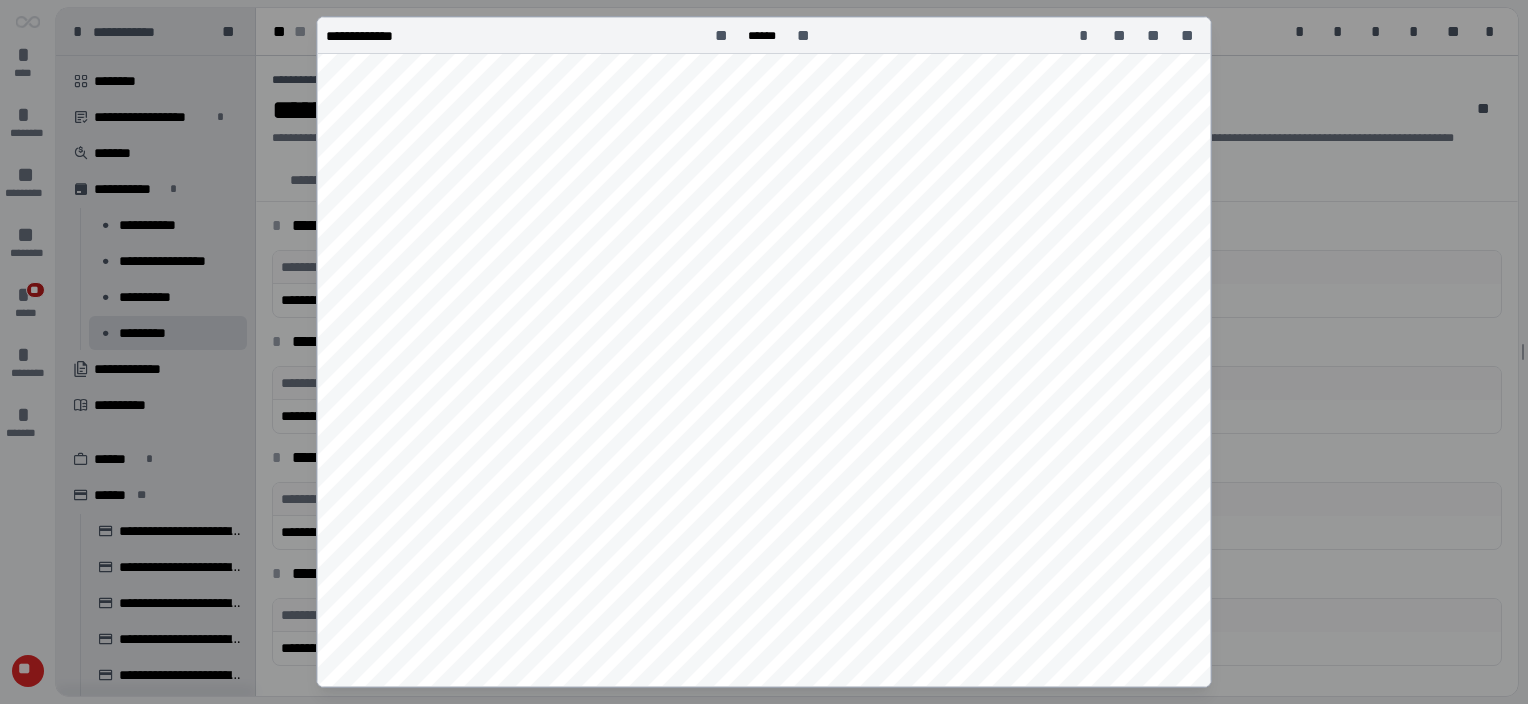 scroll, scrollTop: 2700, scrollLeft: 0, axis: vertical 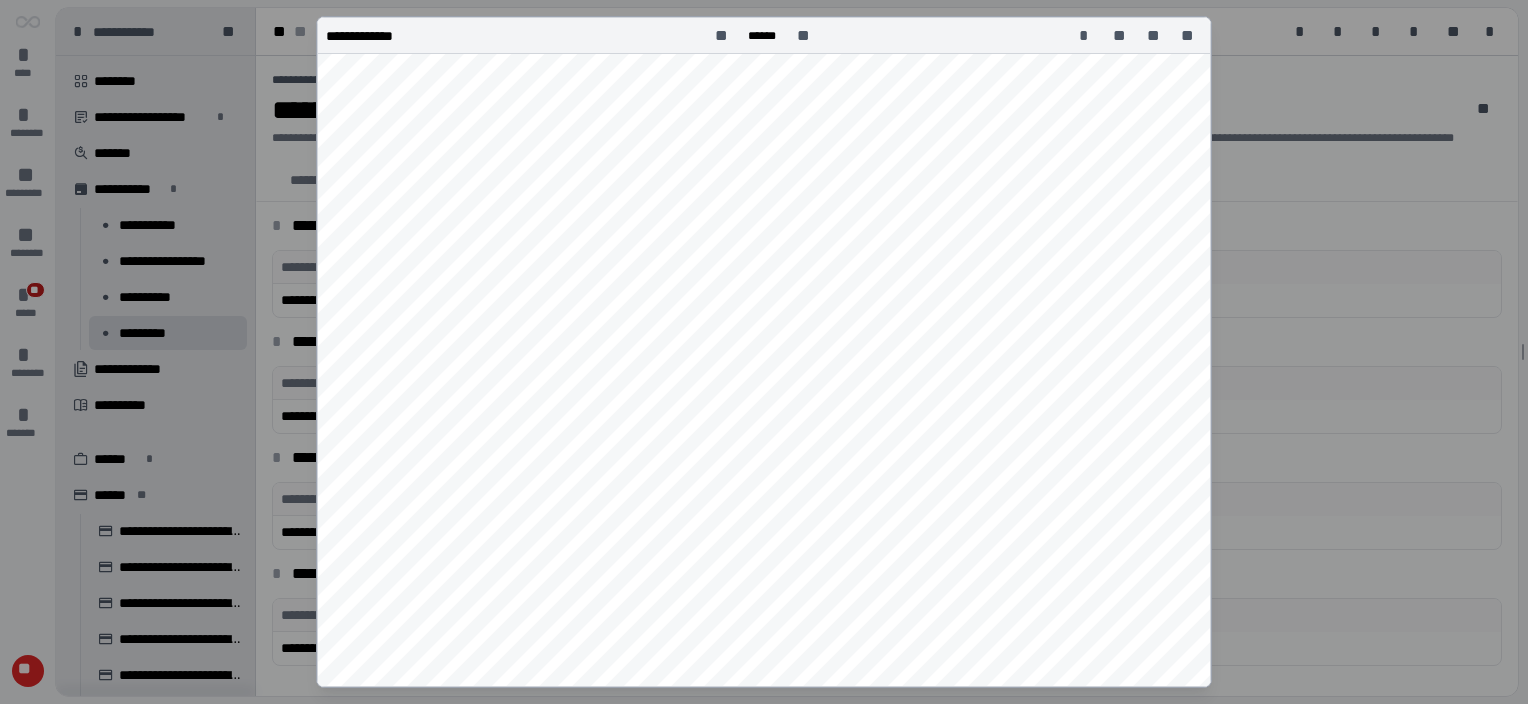 click on "**" at bounding box center (1189, 36) 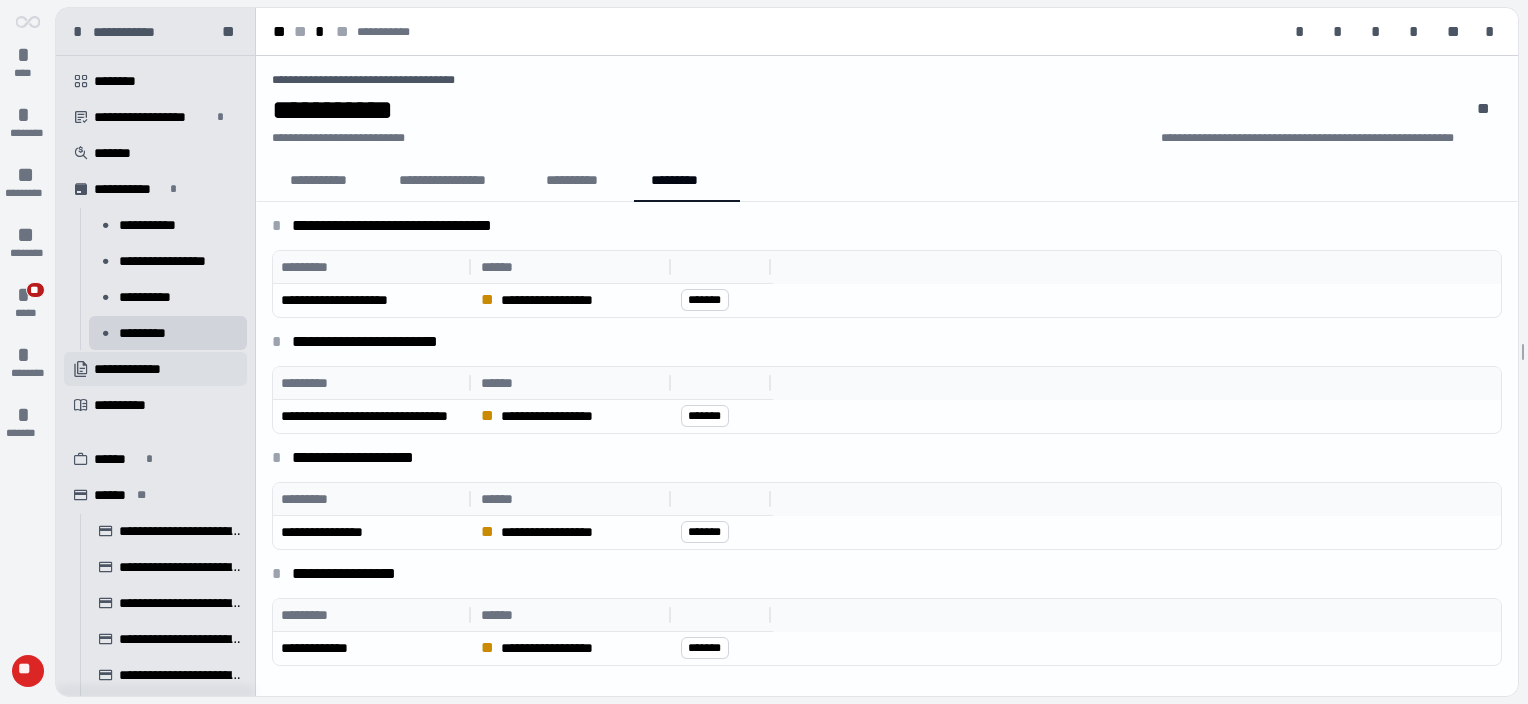 click on "[NAME]" at bounding box center (155, 369) 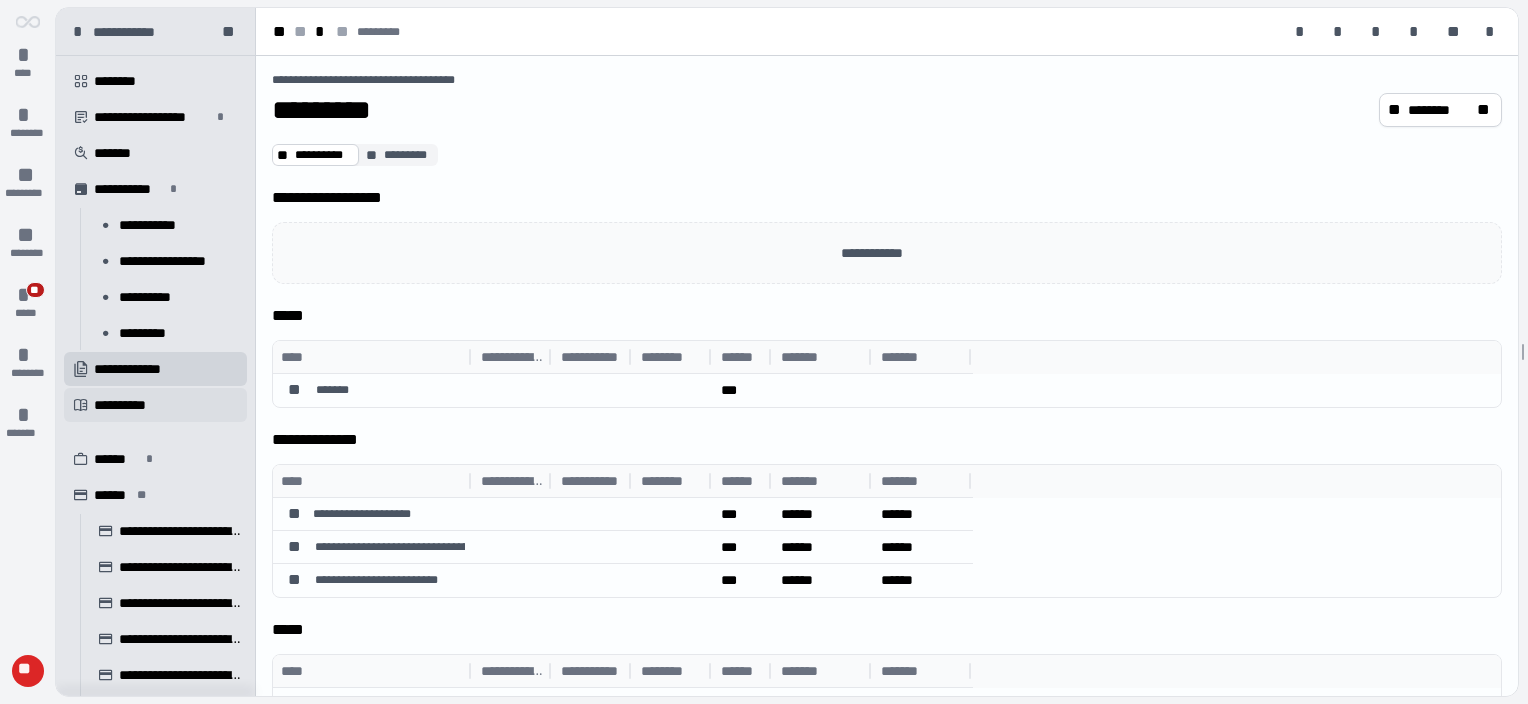 click on "**********" at bounding box center [125, 405] 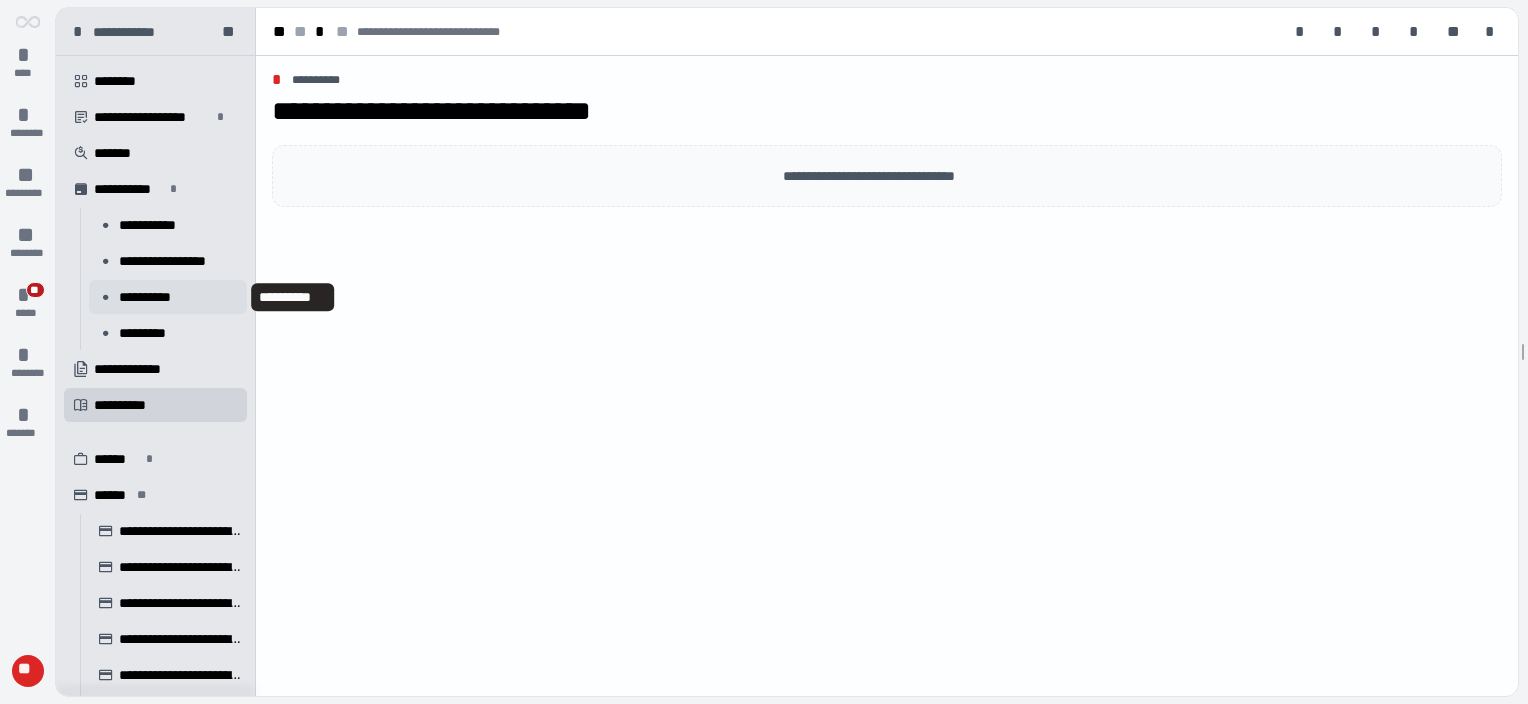 click on "**********" at bounding box center [152, 297] 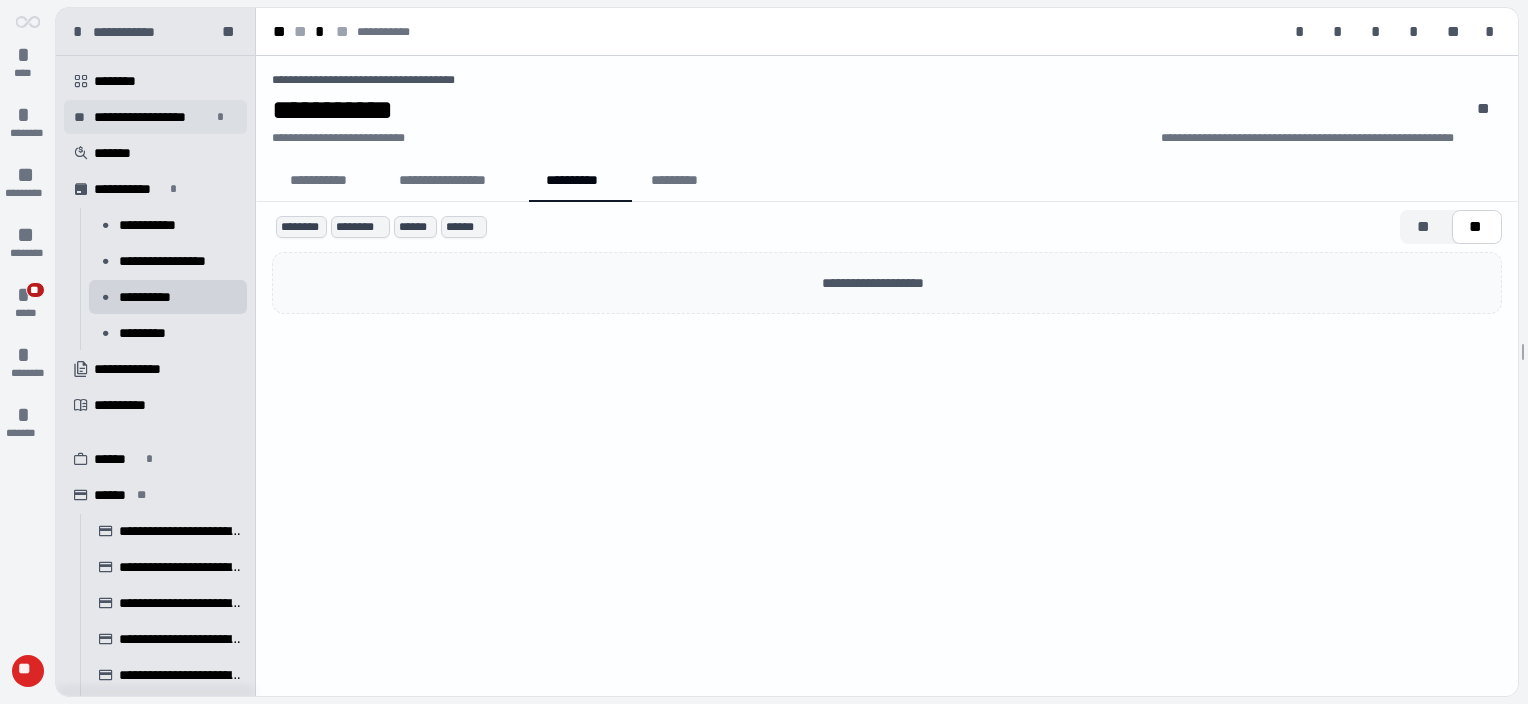 click on "**********" at bounding box center [155, 117] 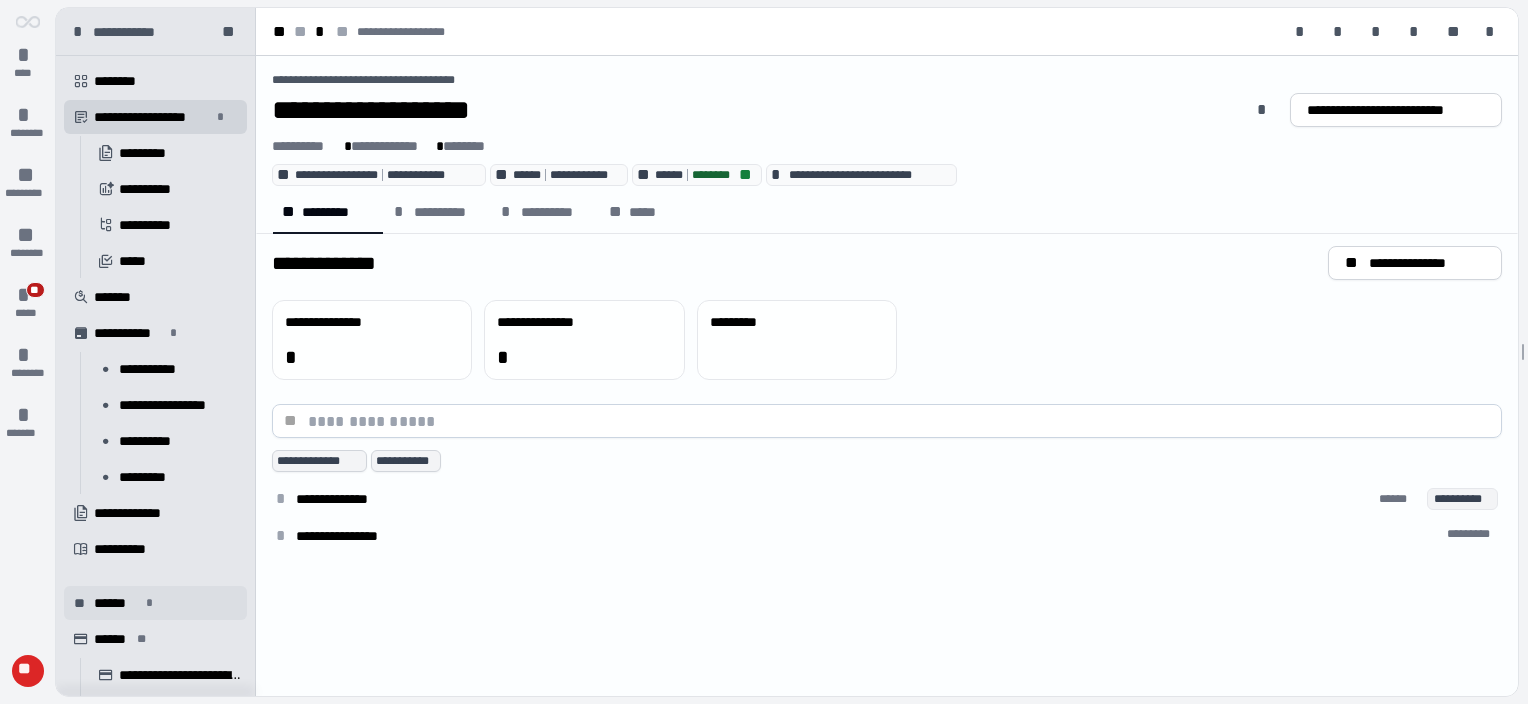 click on "******" at bounding box center (117, 603) 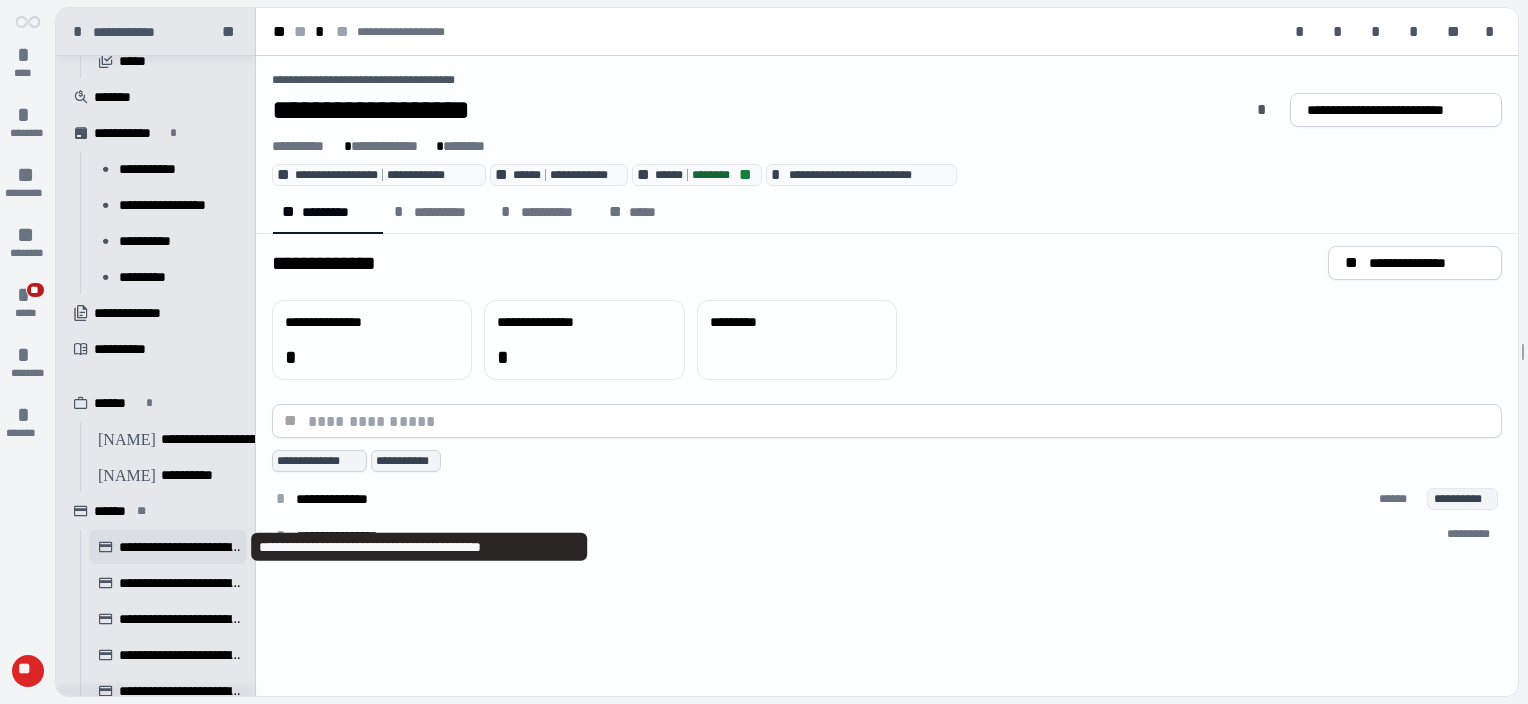 scroll, scrollTop: 454, scrollLeft: 0, axis: vertical 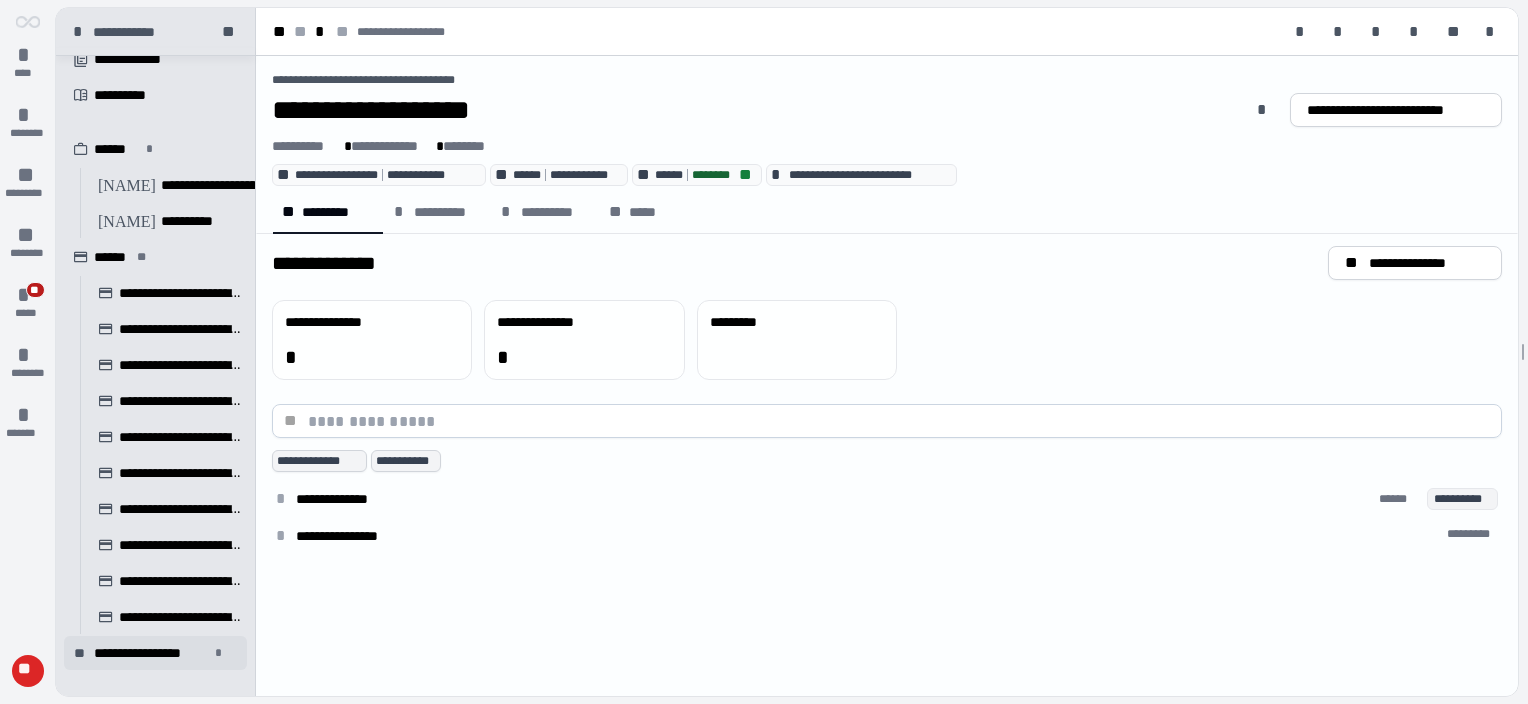 click on "**********" at bounding box center (151, 653) 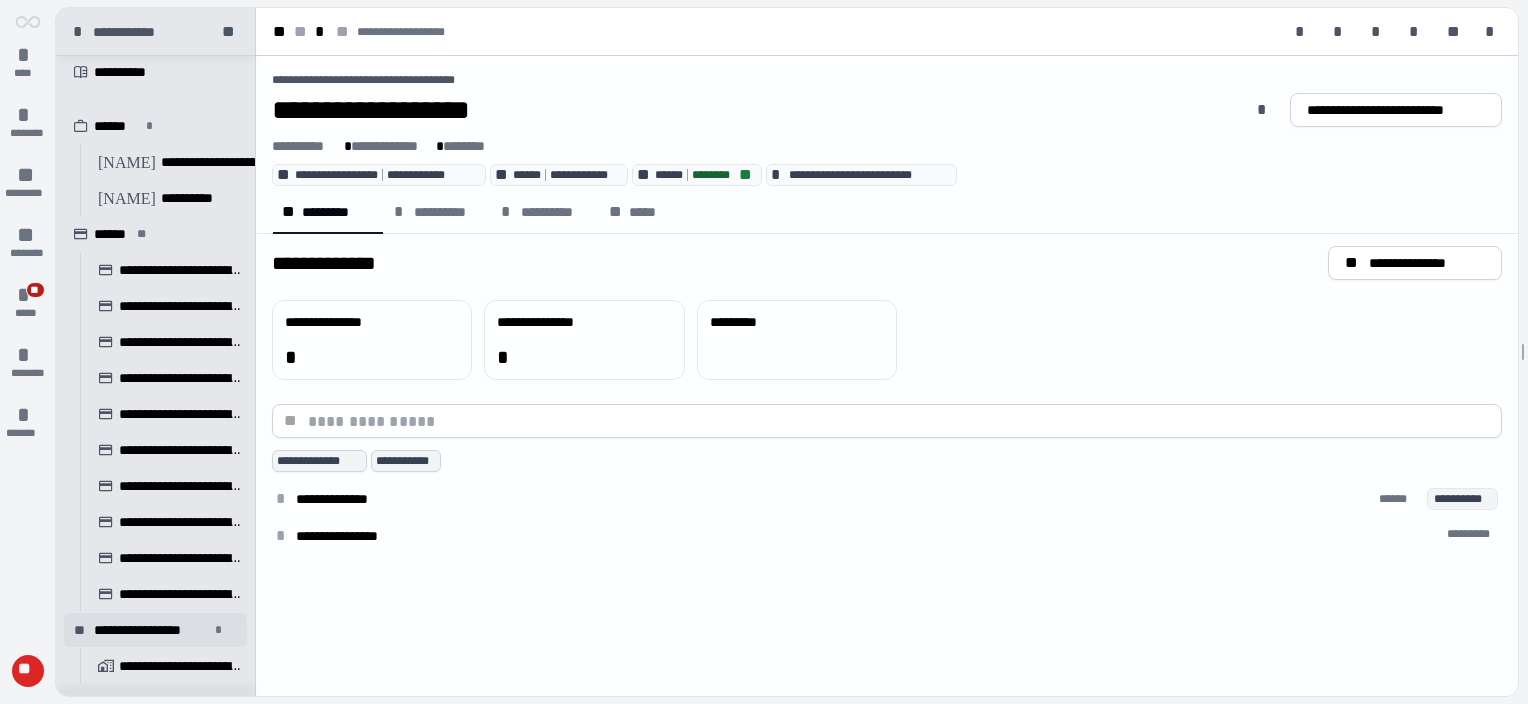 scroll, scrollTop: 490, scrollLeft: 0, axis: vertical 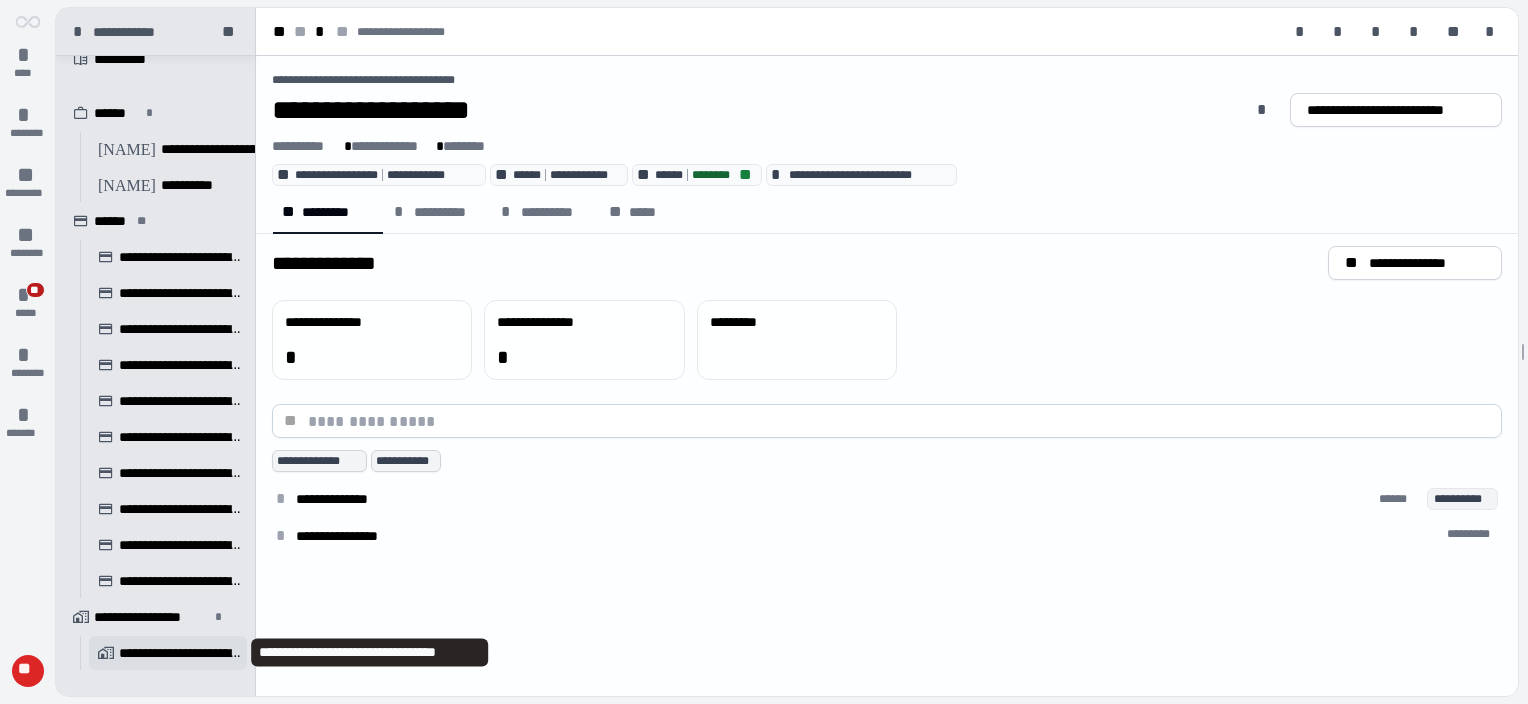 click on "[NAME]" at bounding box center [168, 653] 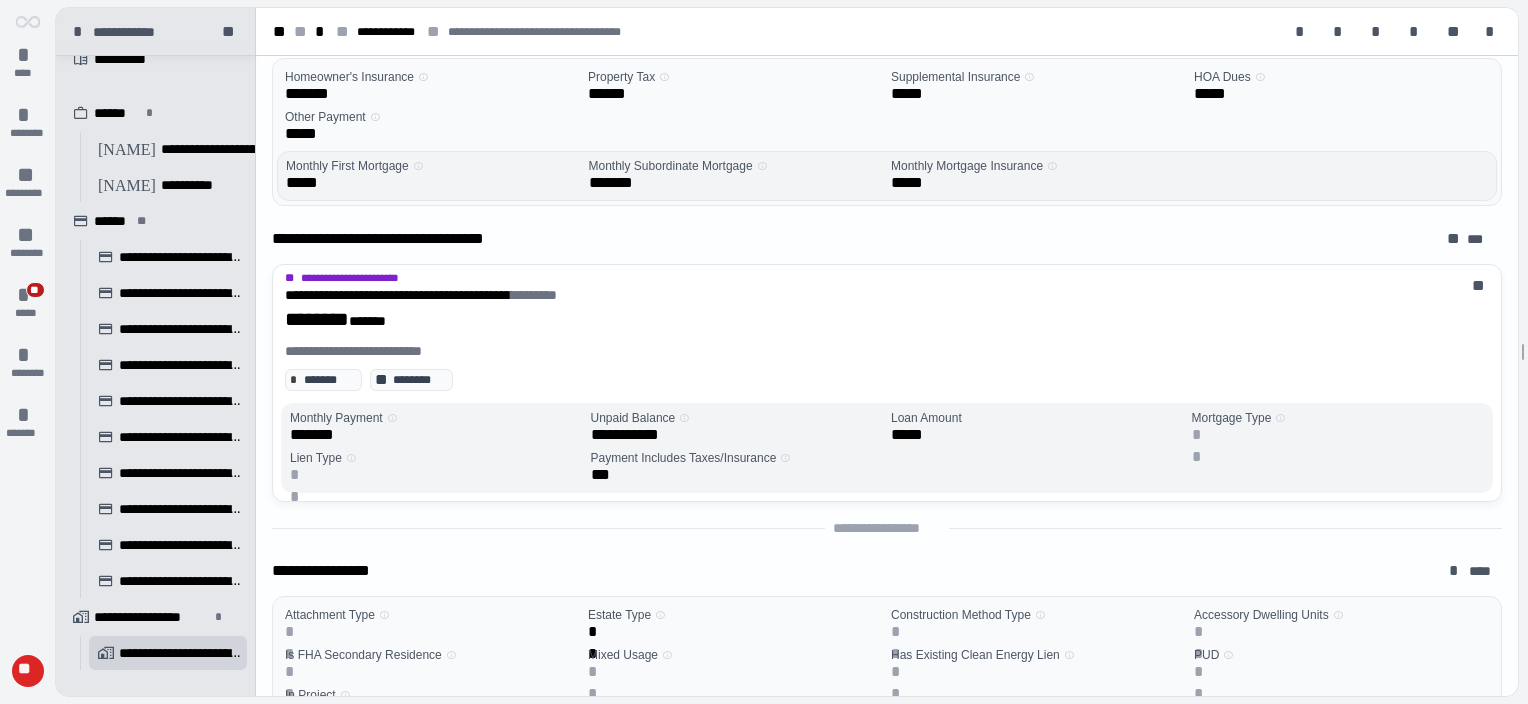 scroll, scrollTop: 0, scrollLeft: 0, axis: both 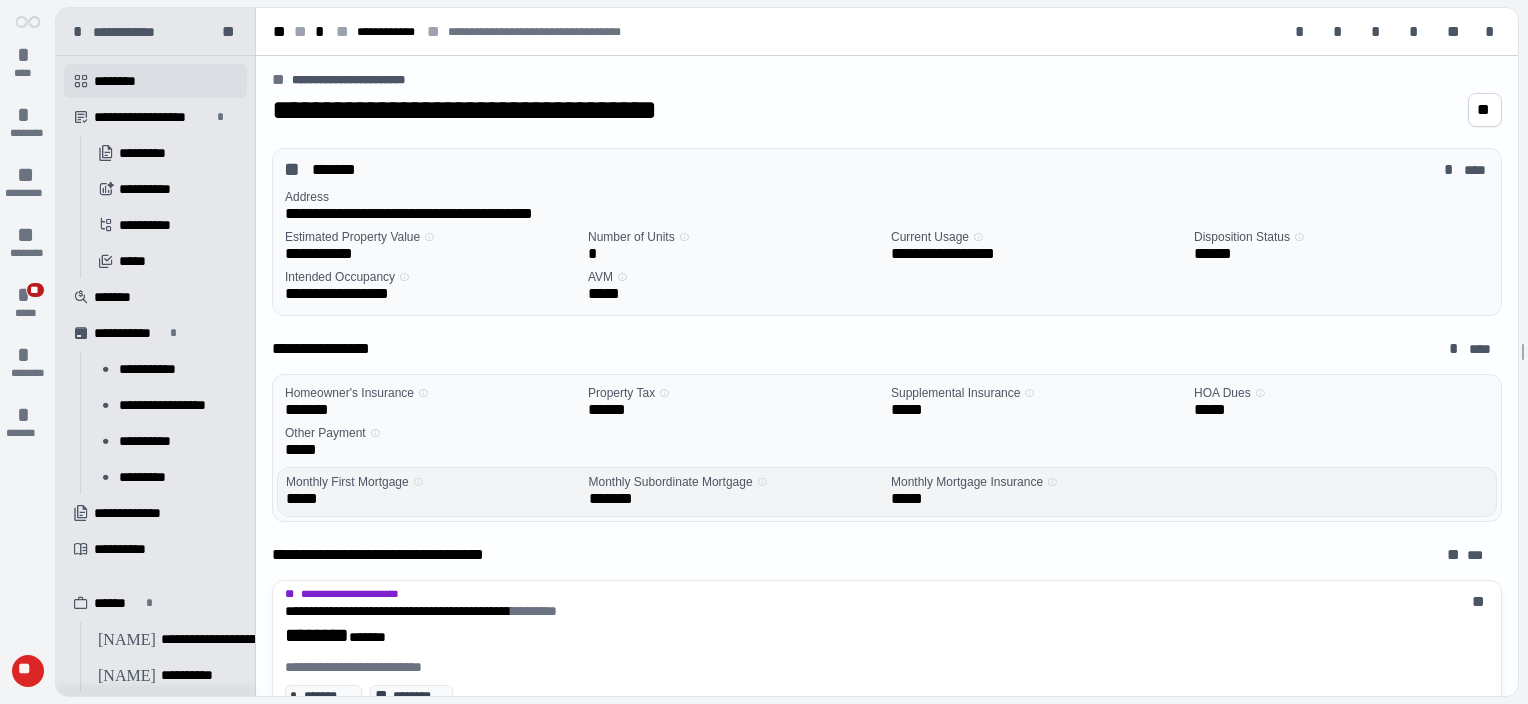 click on "********" at bounding box center [122, 81] 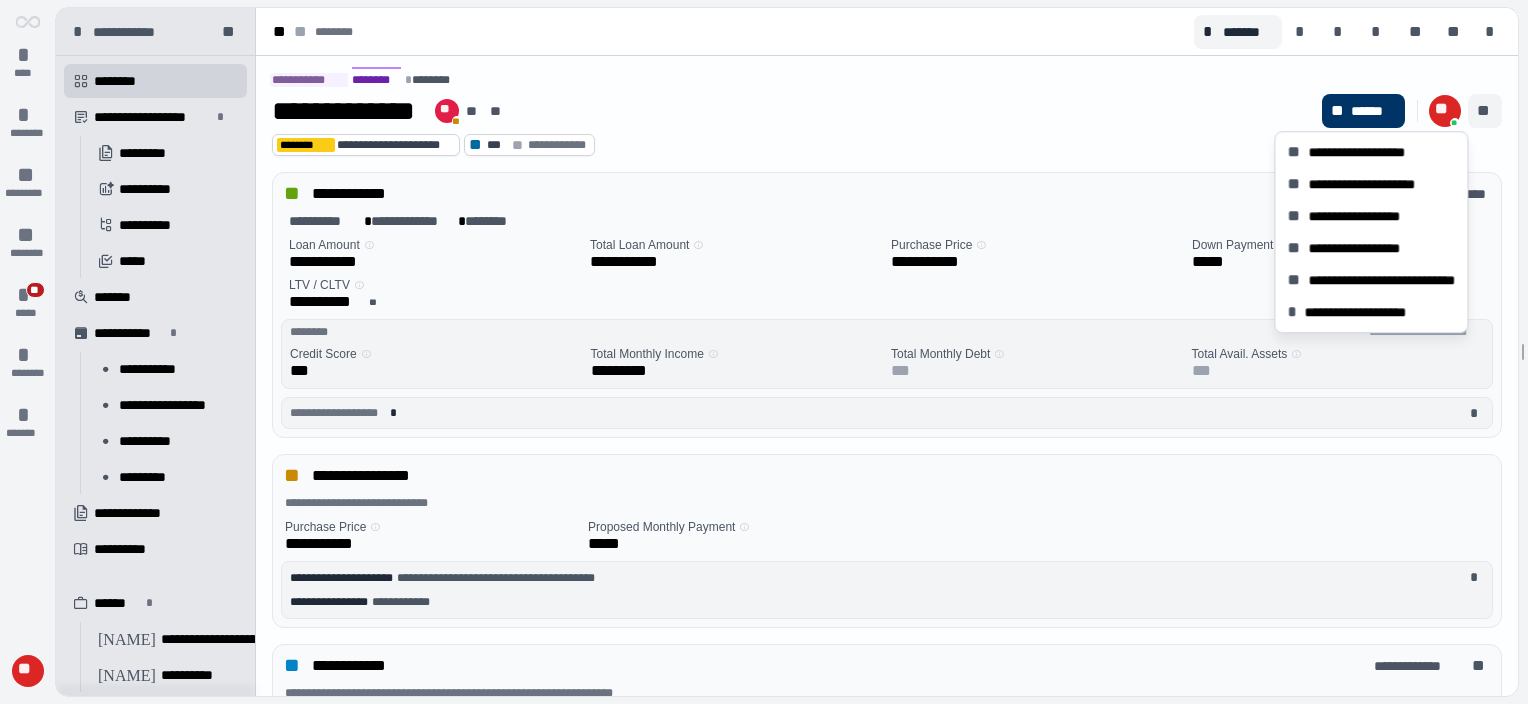 click on "**" at bounding box center [1485, 111] 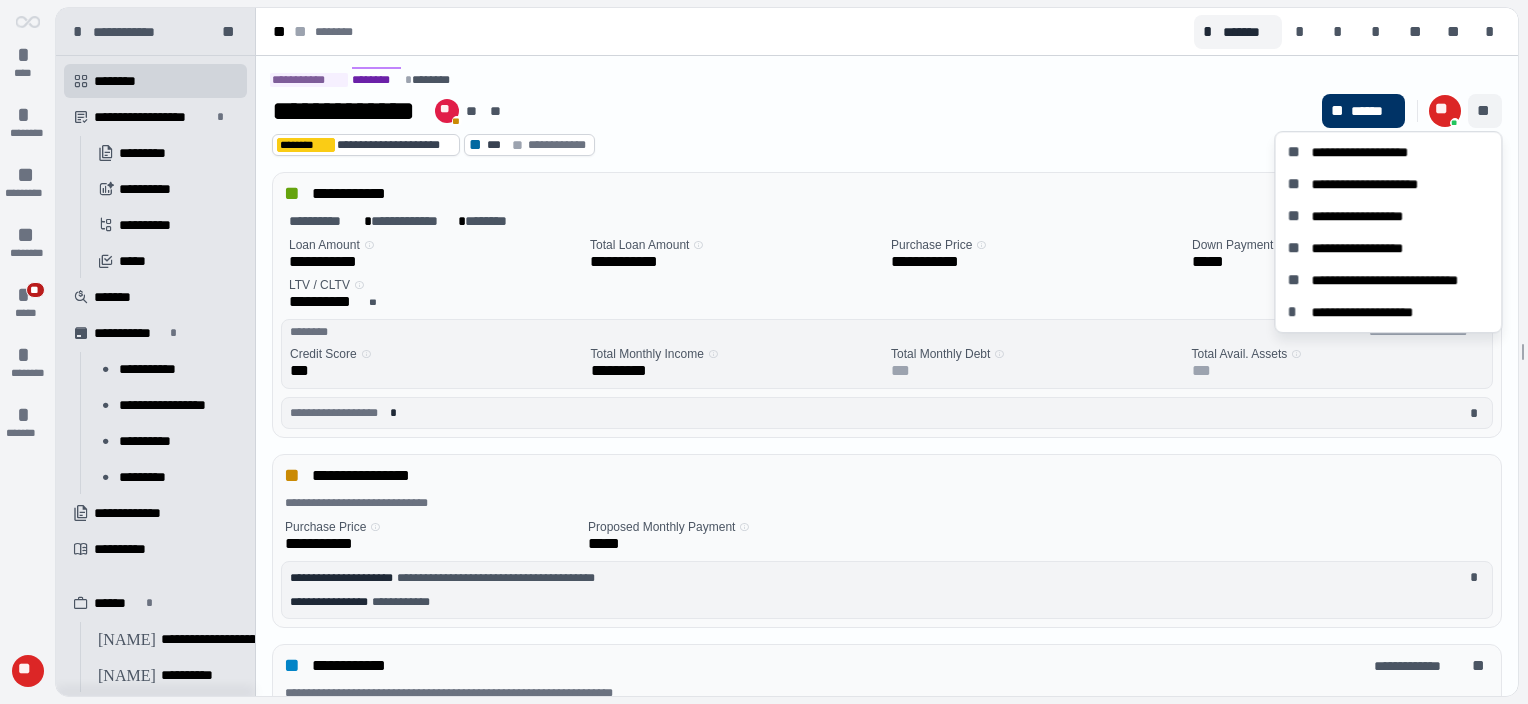click on "**" at bounding box center [1485, 111] 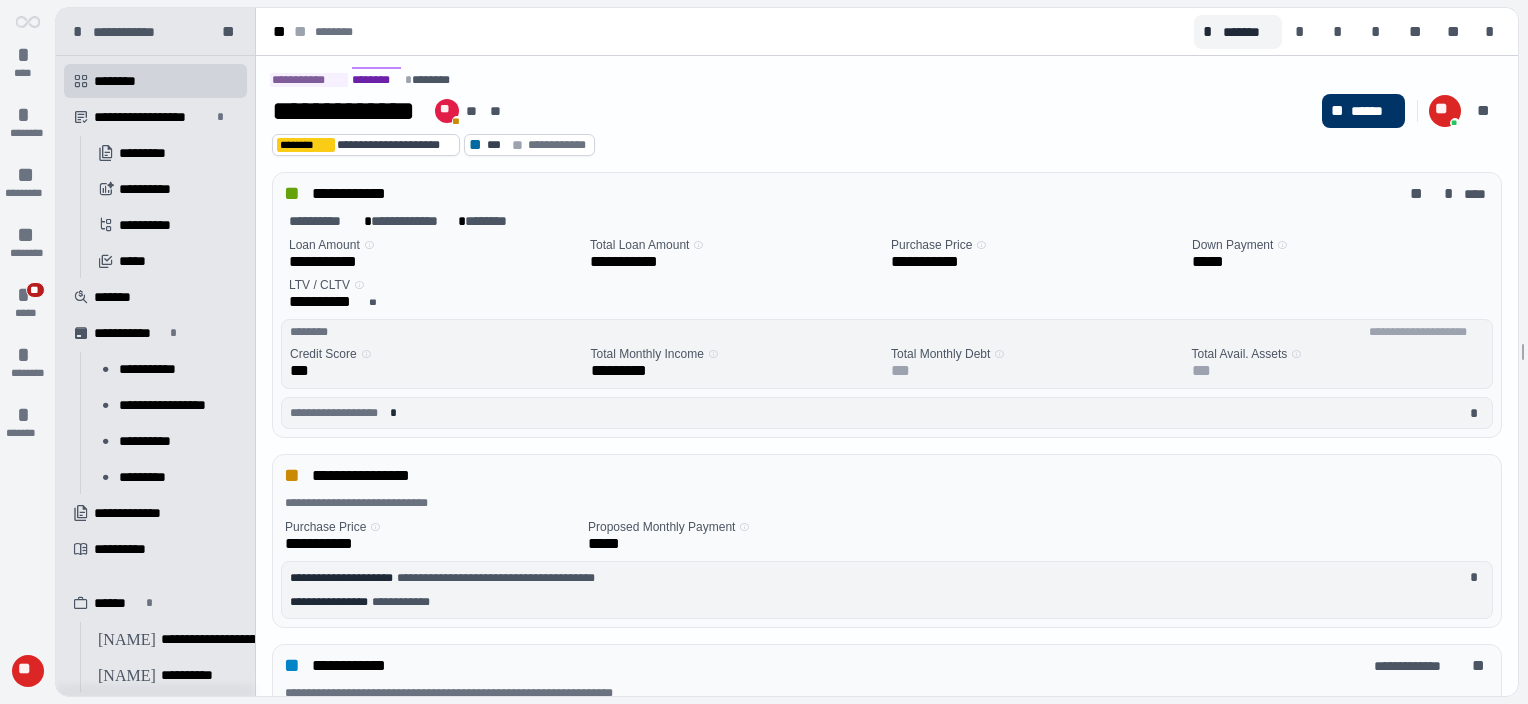 click on "**********" at bounding box center [793, 111] 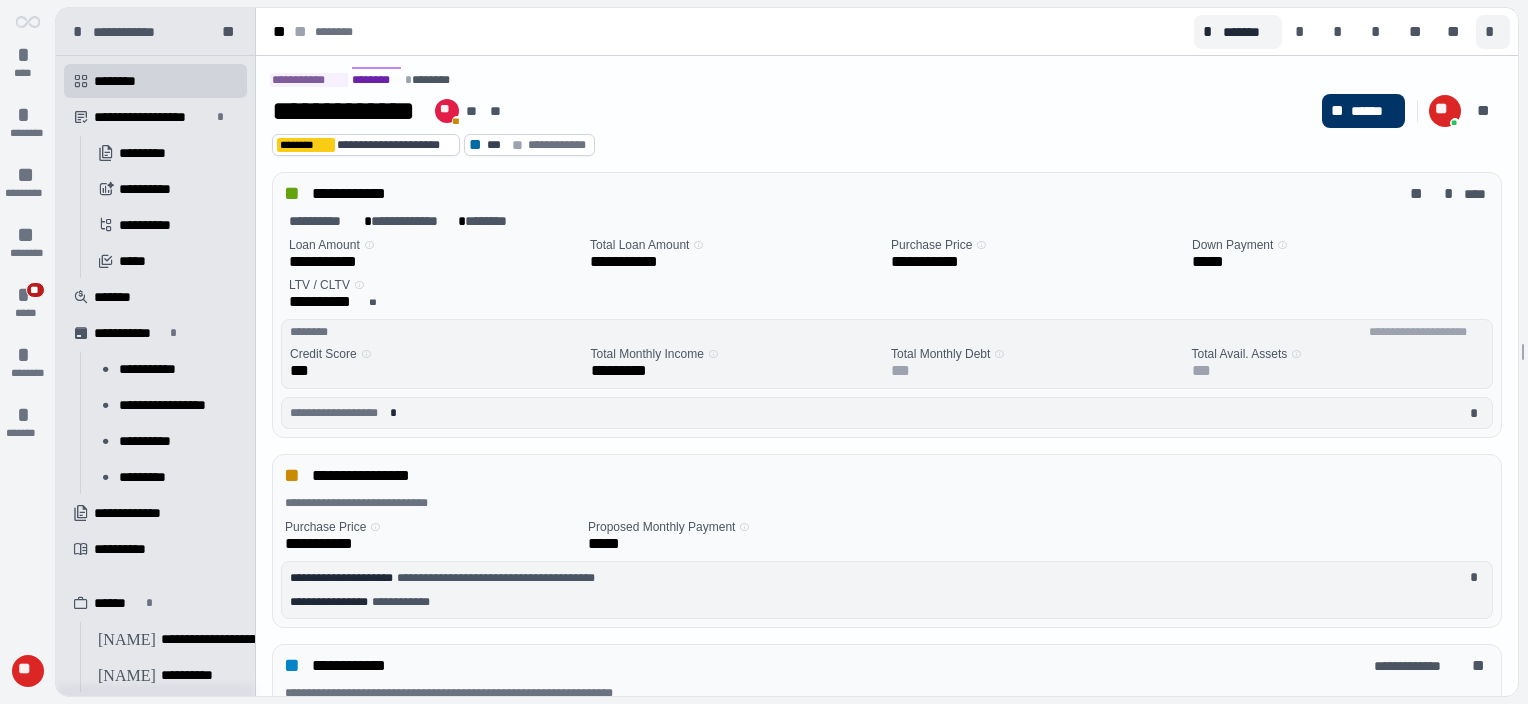 click on "*" at bounding box center [1493, 32] 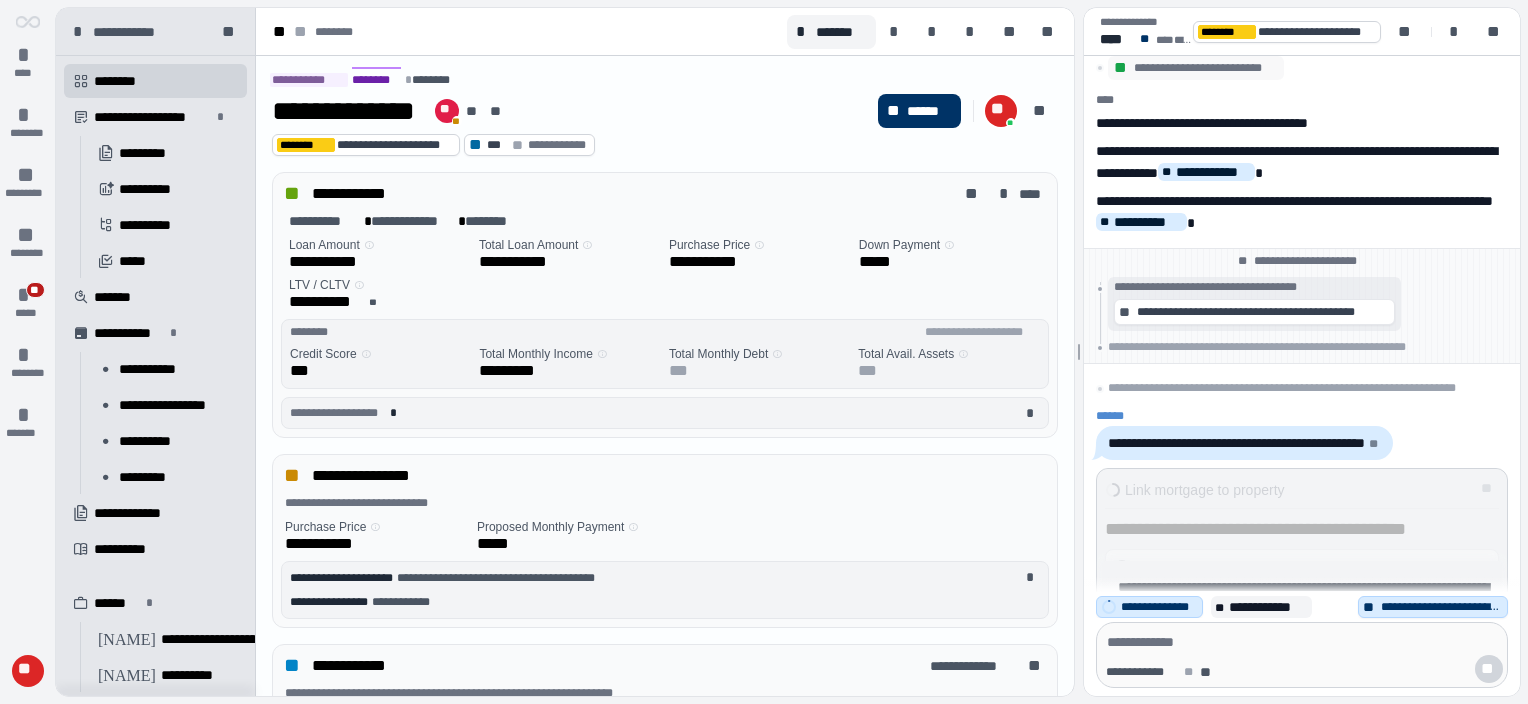 scroll, scrollTop: 0, scrollLeft: 0, axis: both 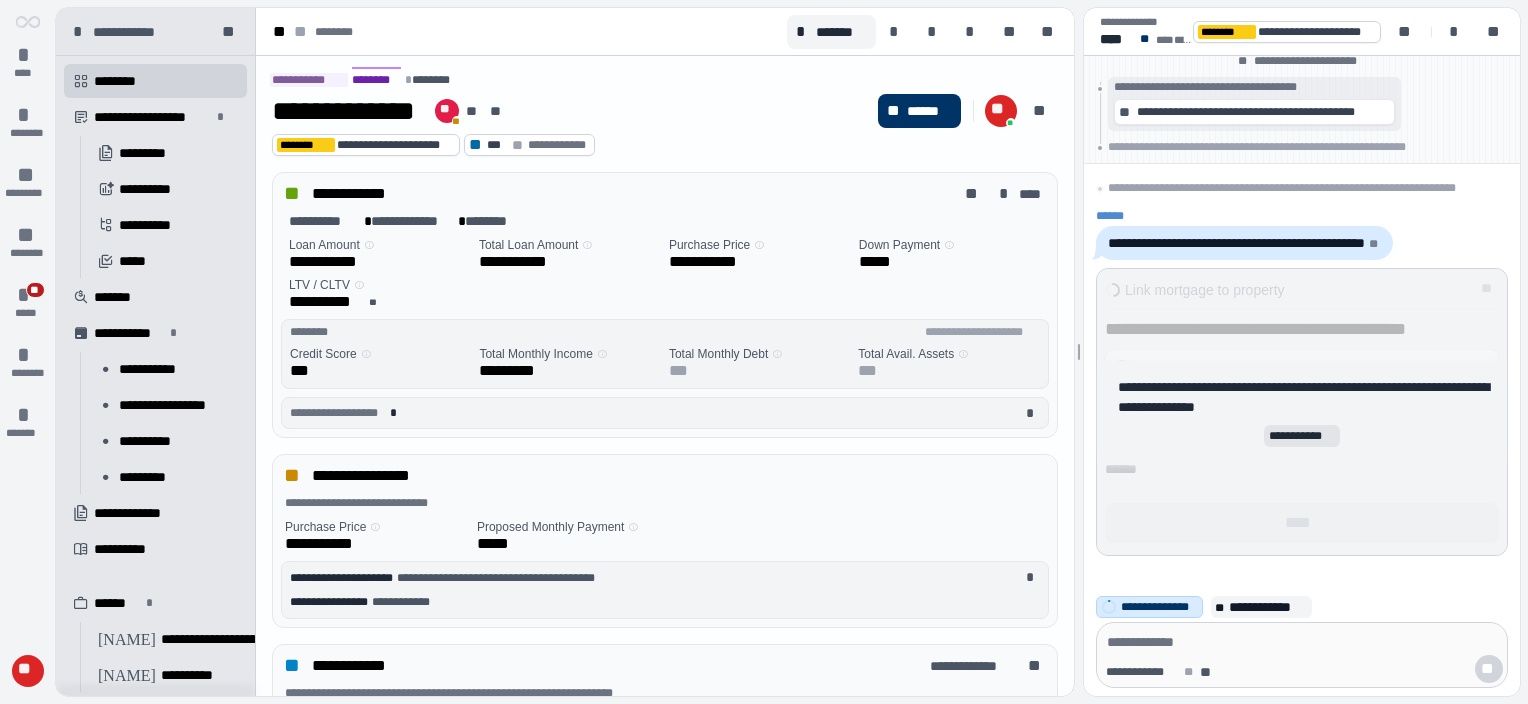 click on "**********" at bounding box center [1302, 436] 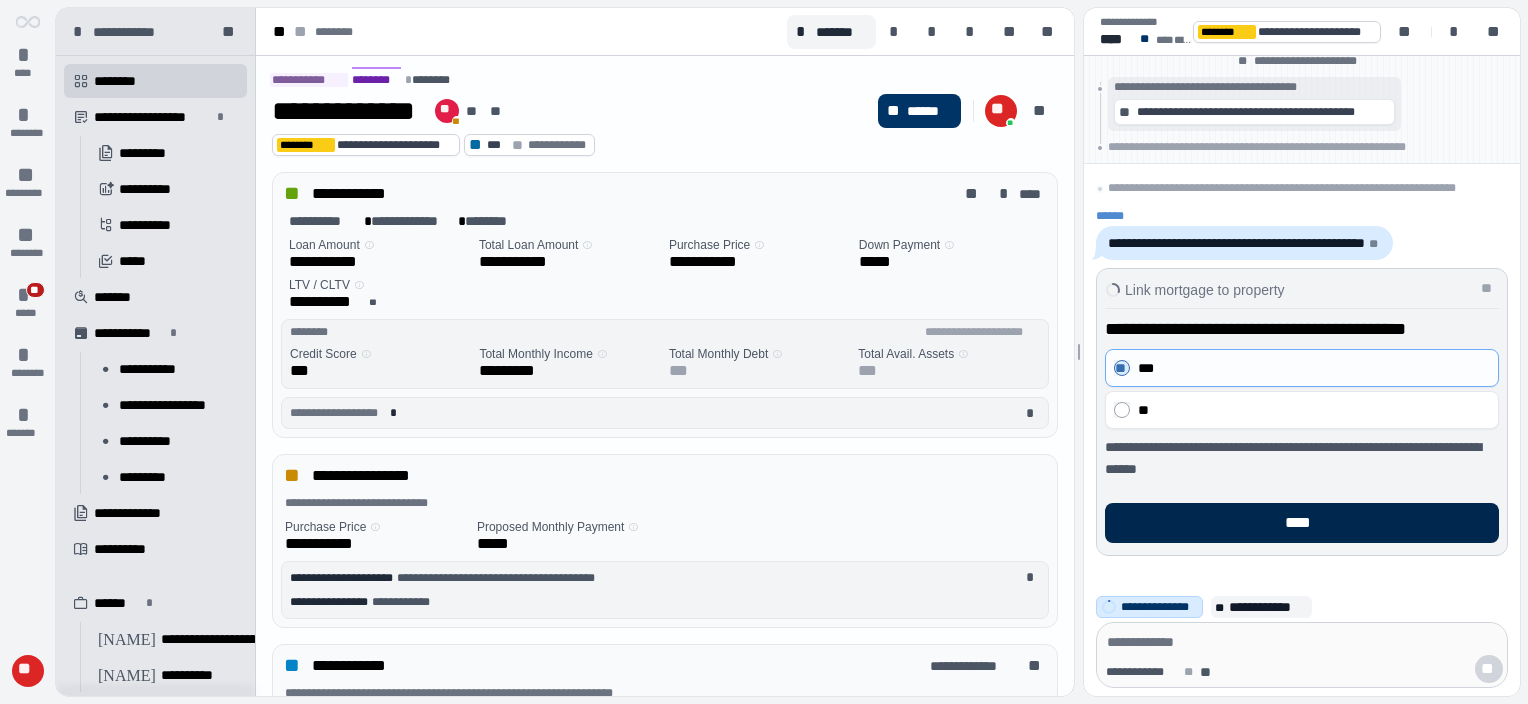 click on "****" at bounding box center [1302, 523] 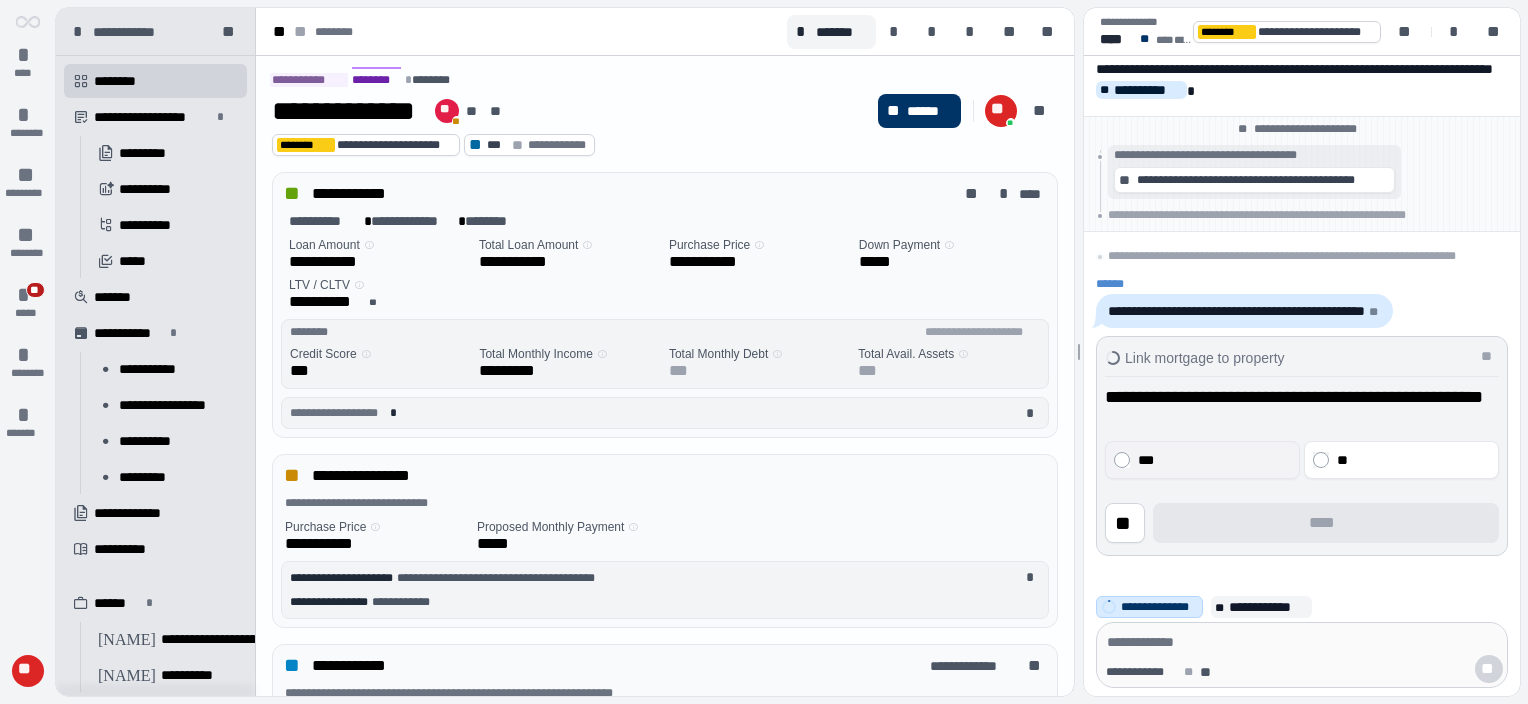 click on "***" at bounding box center [1212, 460] 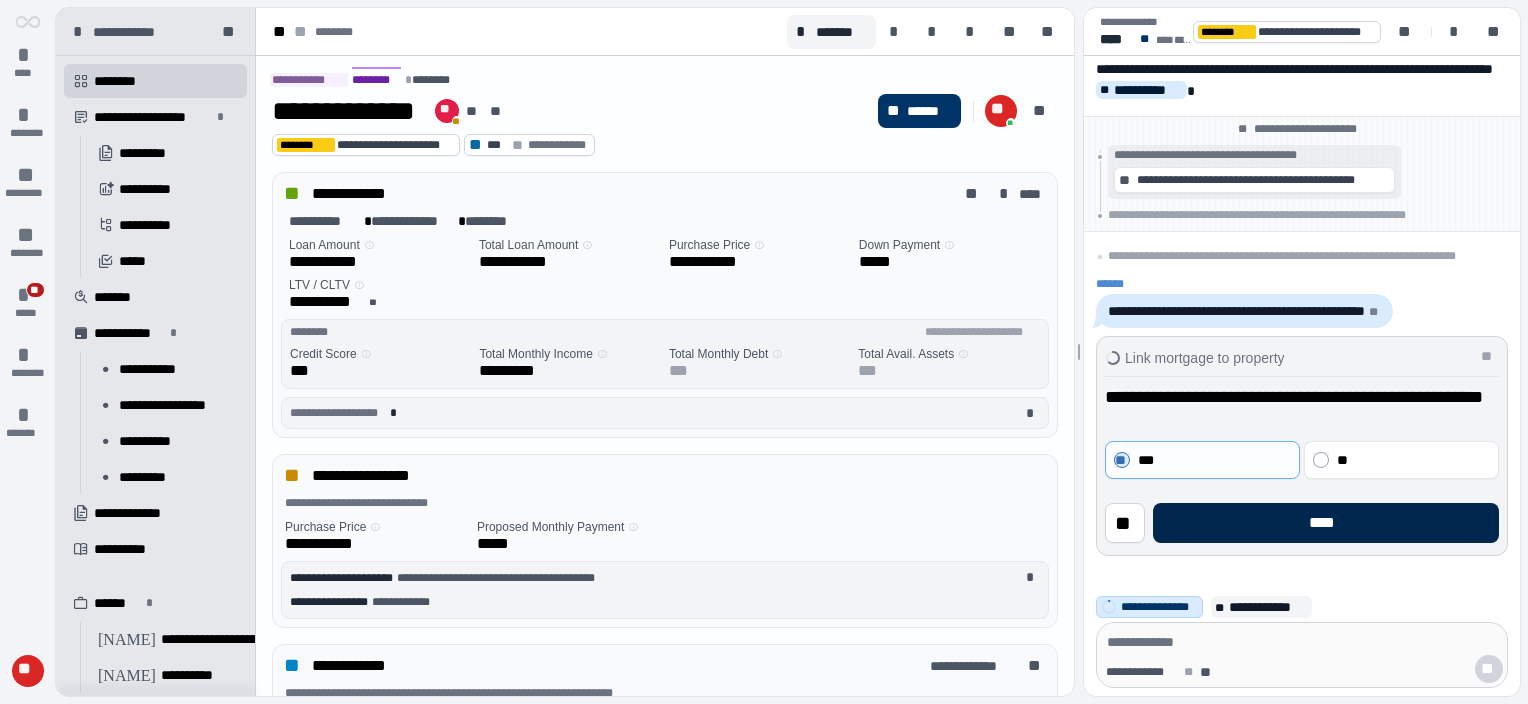 click on "****" at bounding box center [1326, 523] 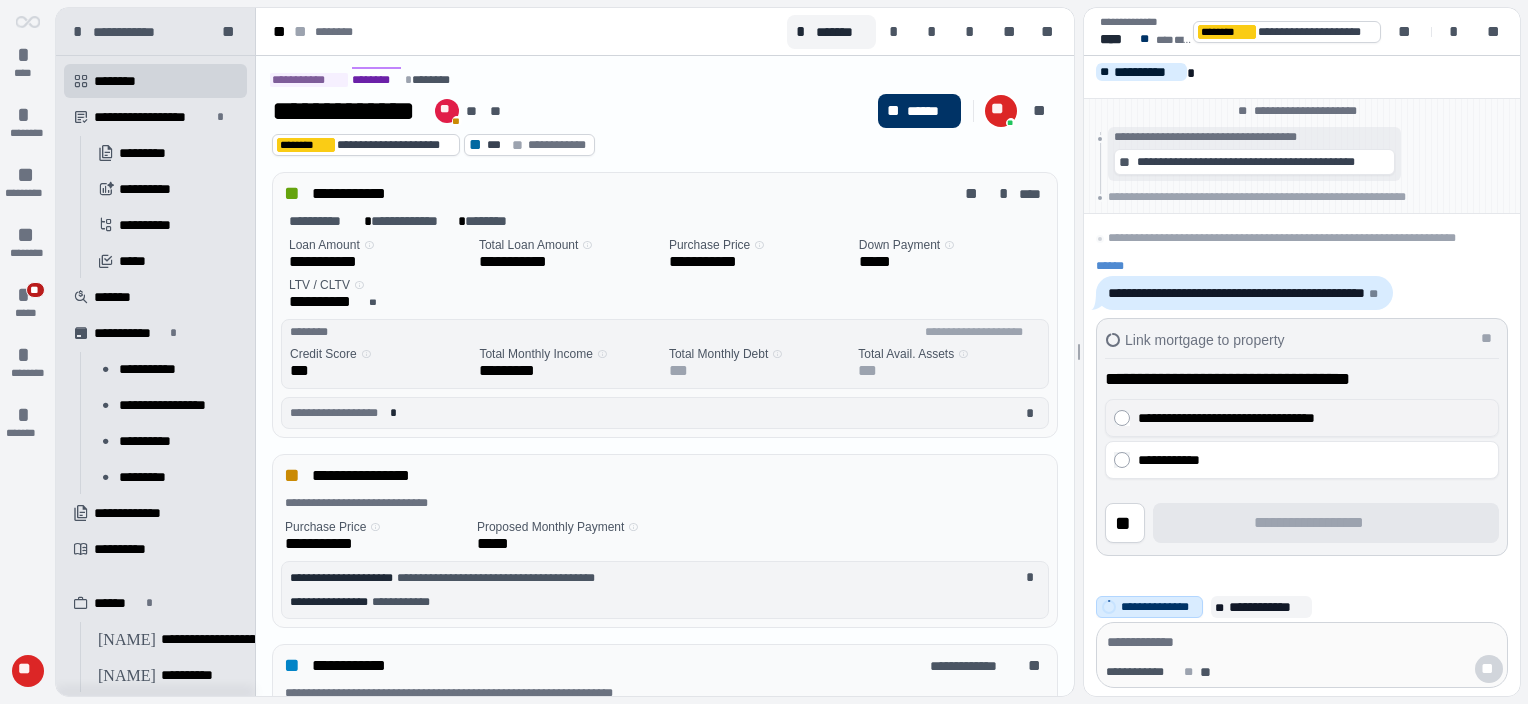 click on "**********" at bounding box center [1309, 418] 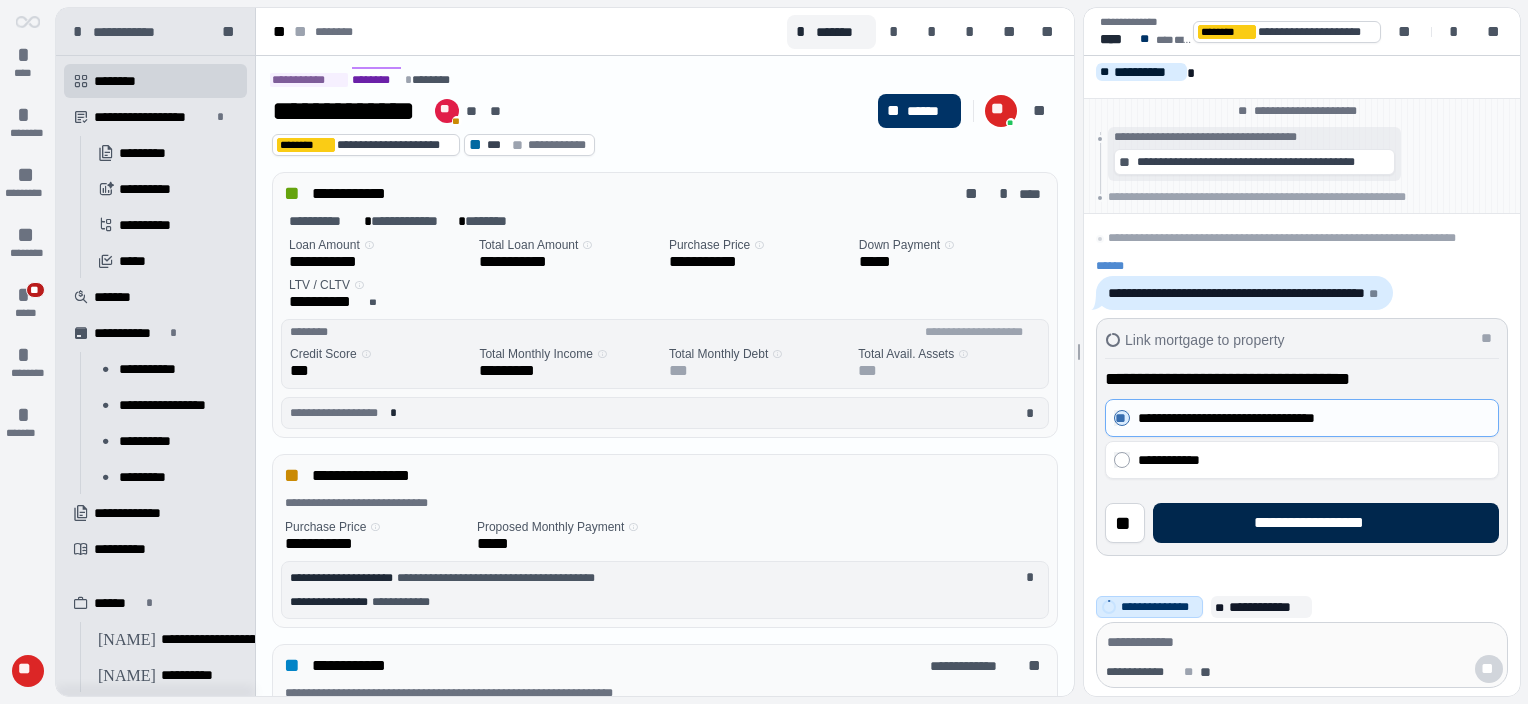 click on "**********" at bounding box center (1325, 523) 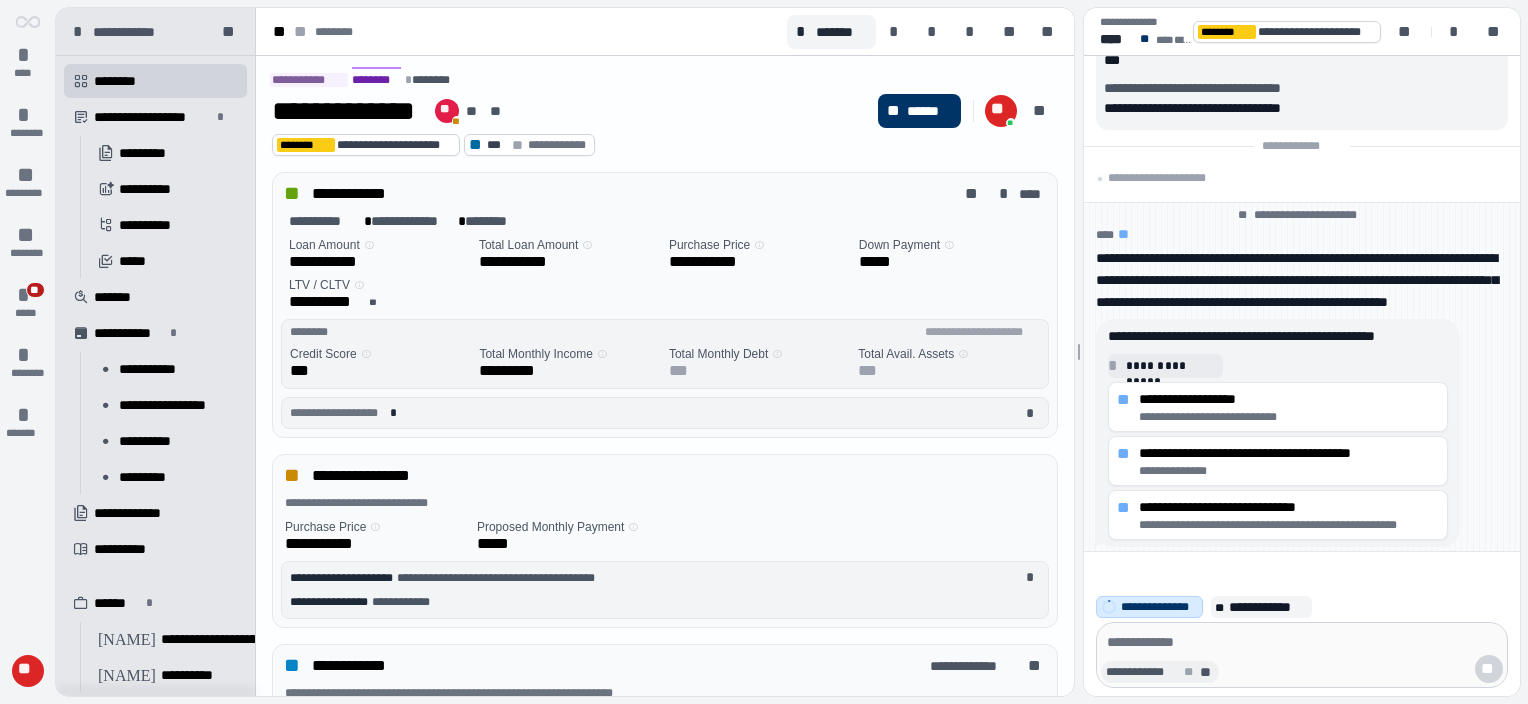click on "**" at bounding box center [1207, 672] 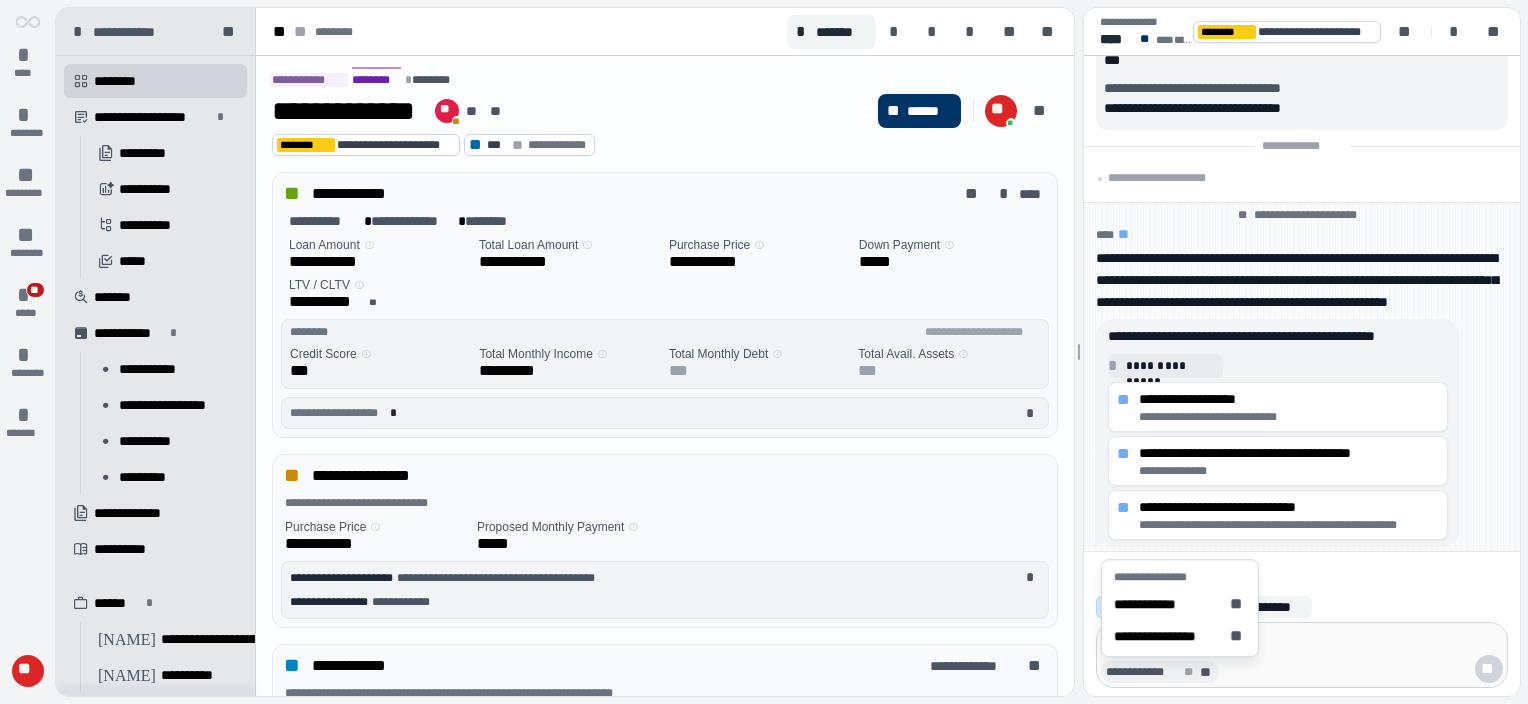 click on "**" at bounding box center (1207, 672) 